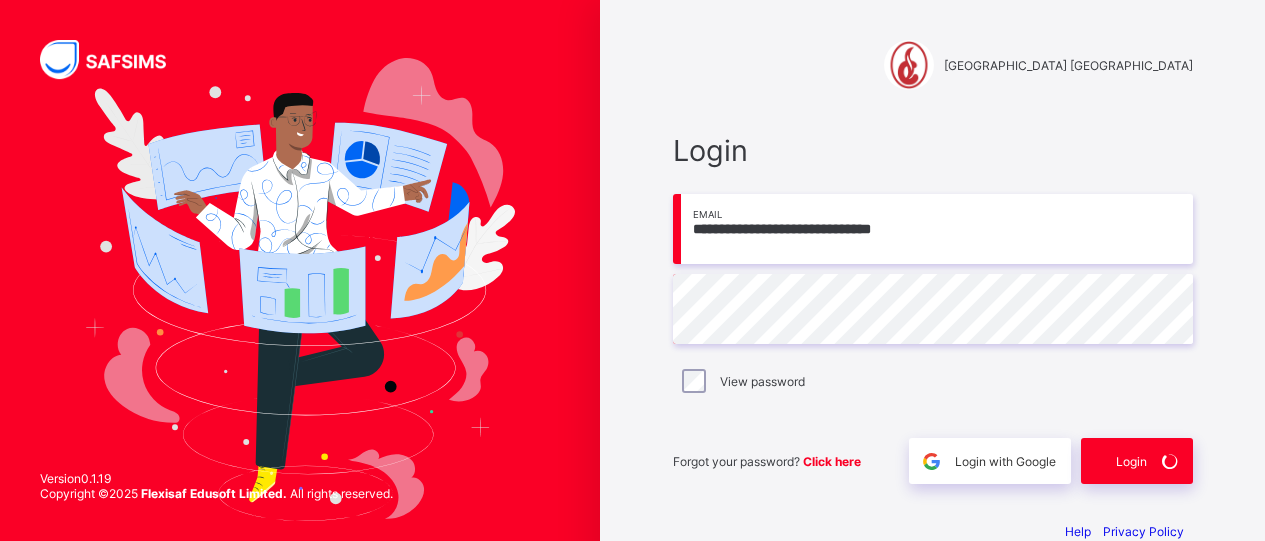 scroll, scrollTop: 0, scrollLeft: 0, axis: both 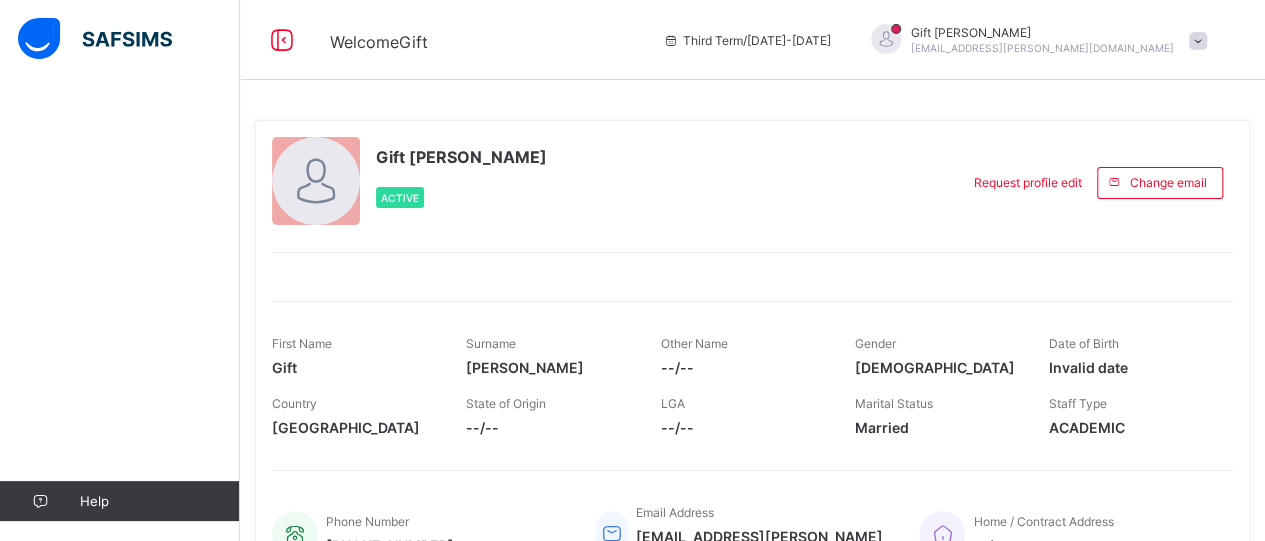 click on "Third Term  /  [DATE]-[DATE]" at bounding box center (747, 40) 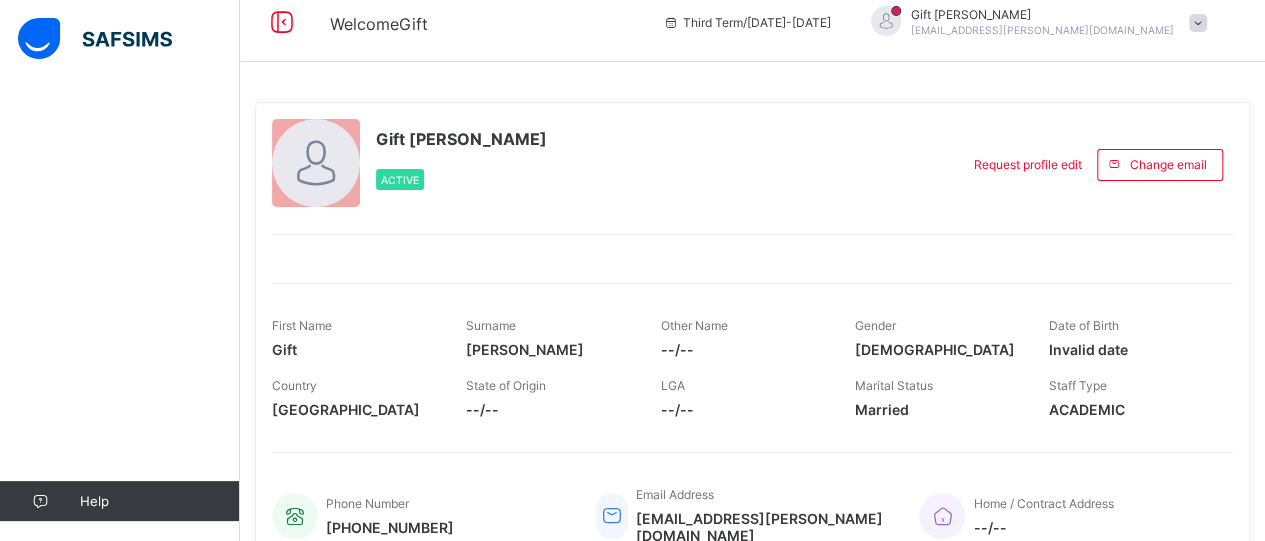 scroll, scrollTop: 0, scrollLeft: 0, axis: both 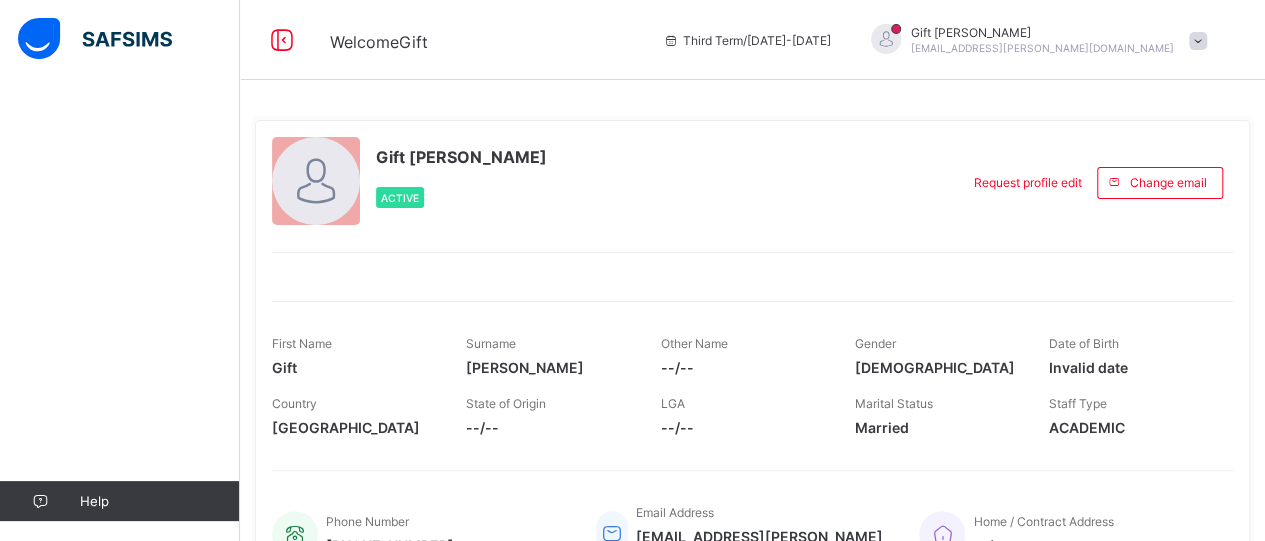 click at bounding box center (1198, 41) 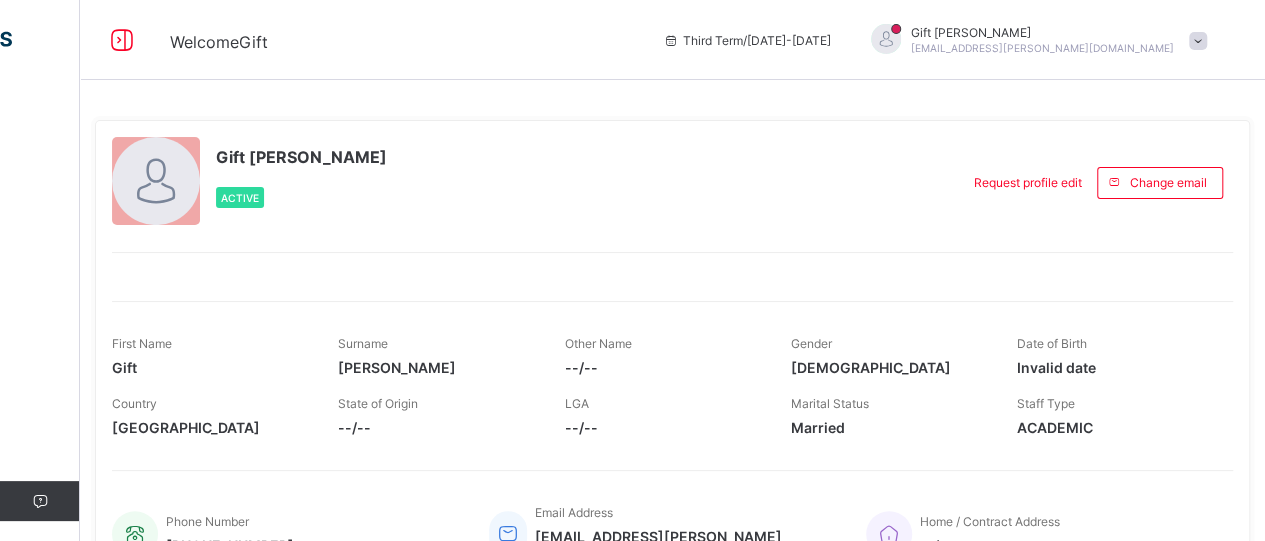 click on "Welcome  Gift    Third Term  /  2024-2025   Gift    Francis gift.francis@coronaschools.org" at bounding box center (632, 40) 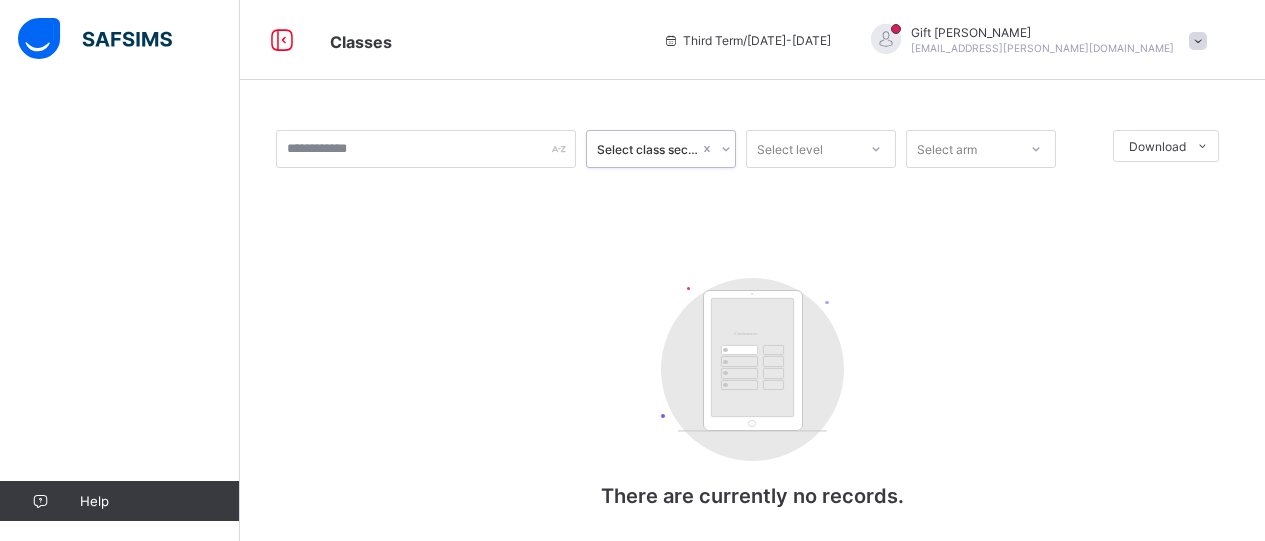 scroll, scrollTop: 0, scrollLeft: 0, axis: both 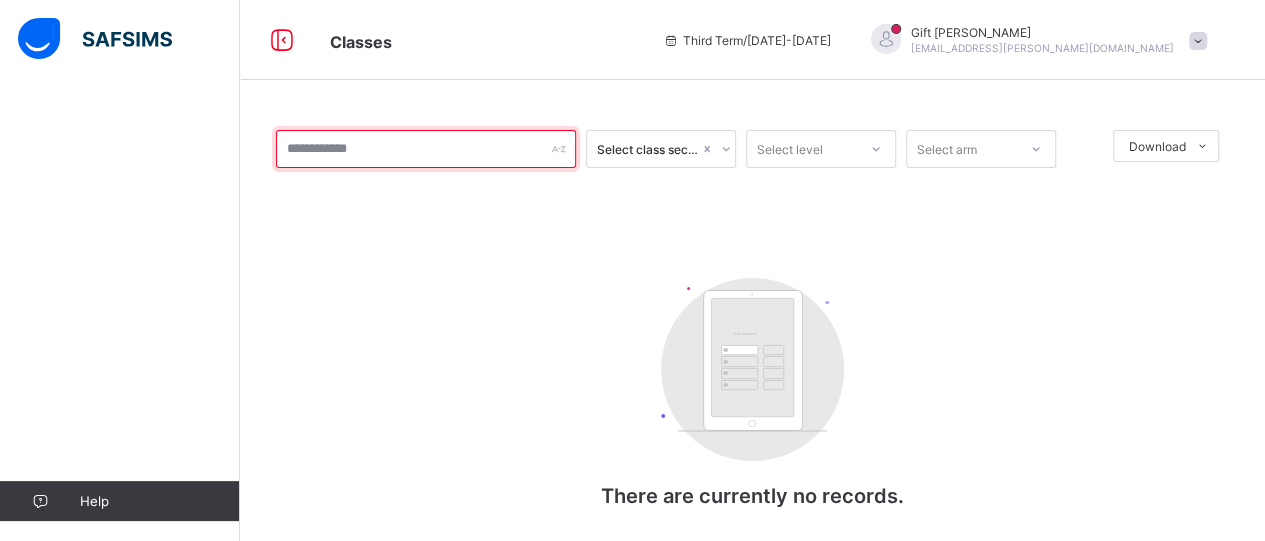 click at bounding box center (426, 149) 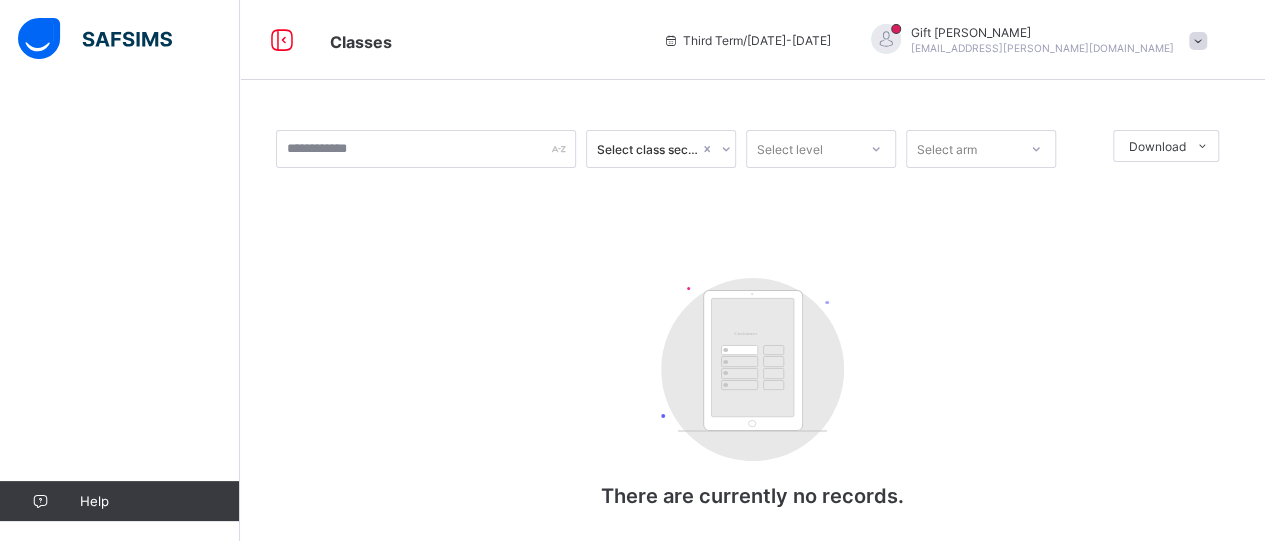 click on "Third Term  /  [DATE]-[DATE]" at bounding box center [747, 40] 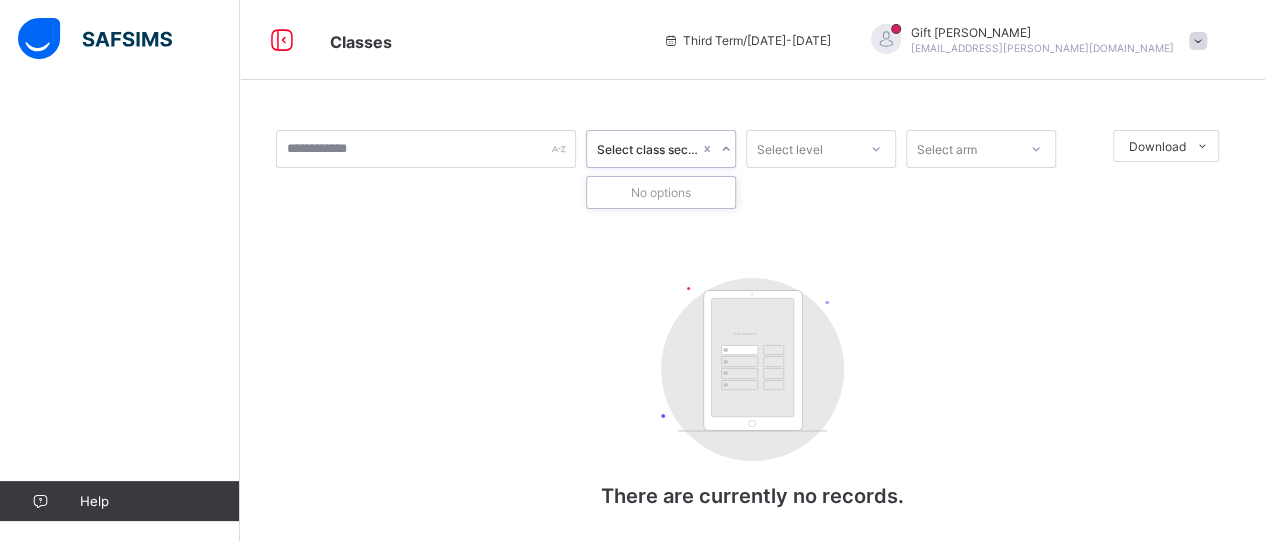 click on "Select class section" at bounding box center [642, 149] 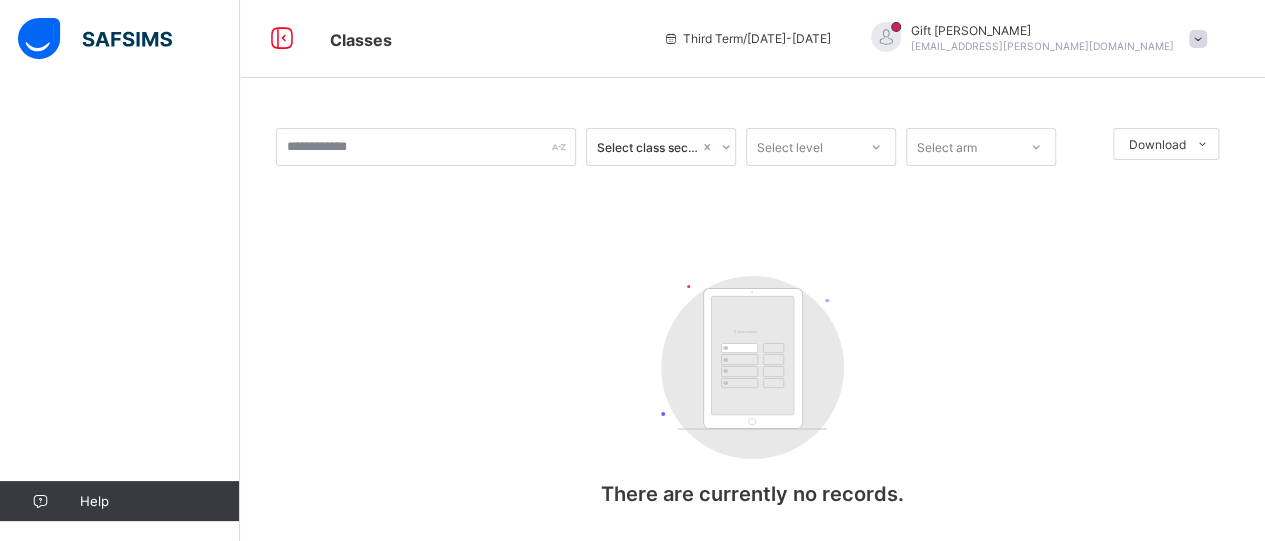 scroll, scrollTop: 0, scrollLeft: 0, axis: both 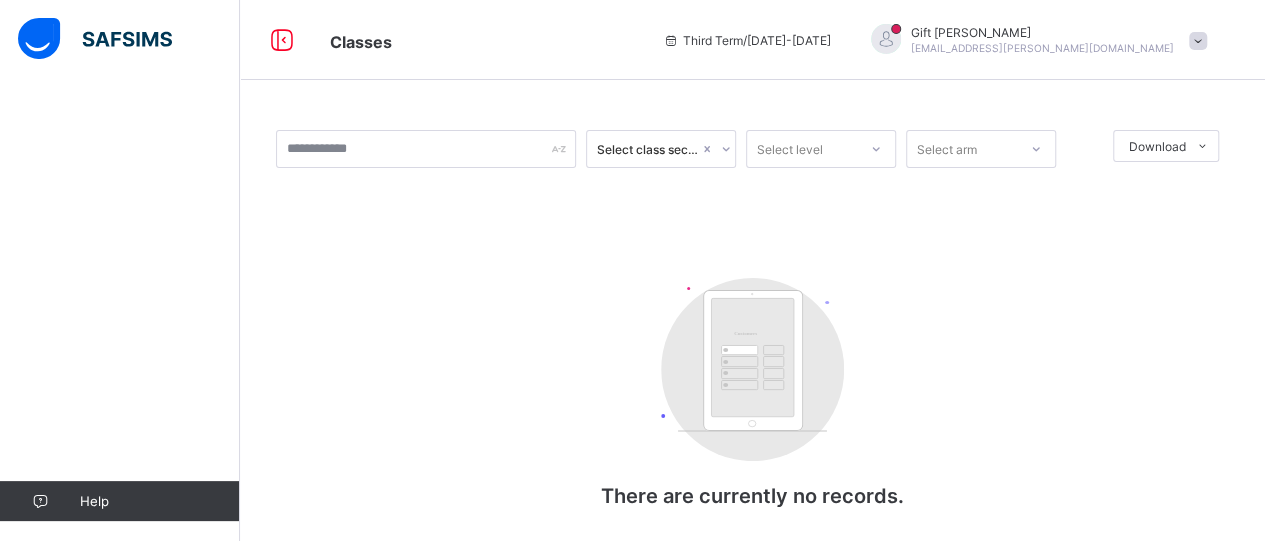click on "Select arm" at bounding box center (981, 149) 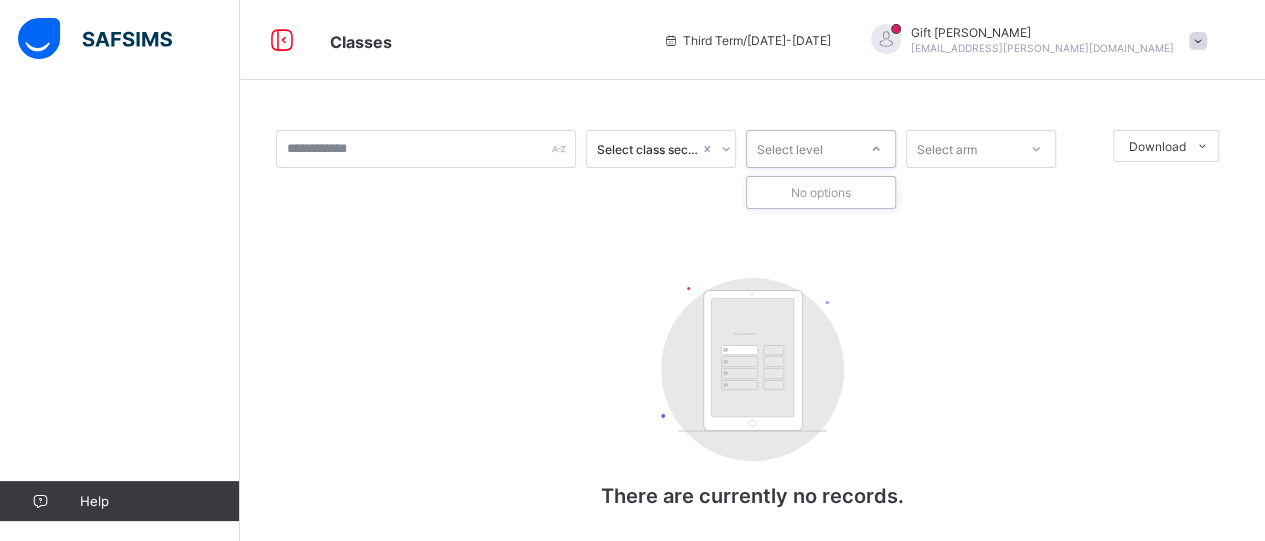 click 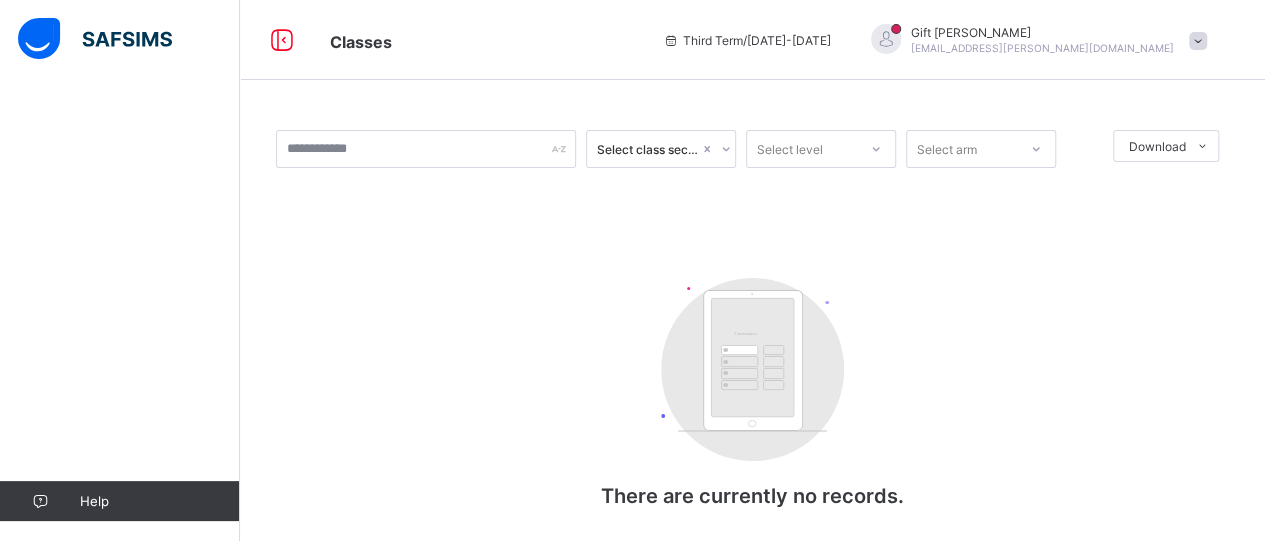 click on "Select class section Select level Select arm Download Pdf Report Excel Report   Customers There are currently no records." at bounding box center (752, 339) 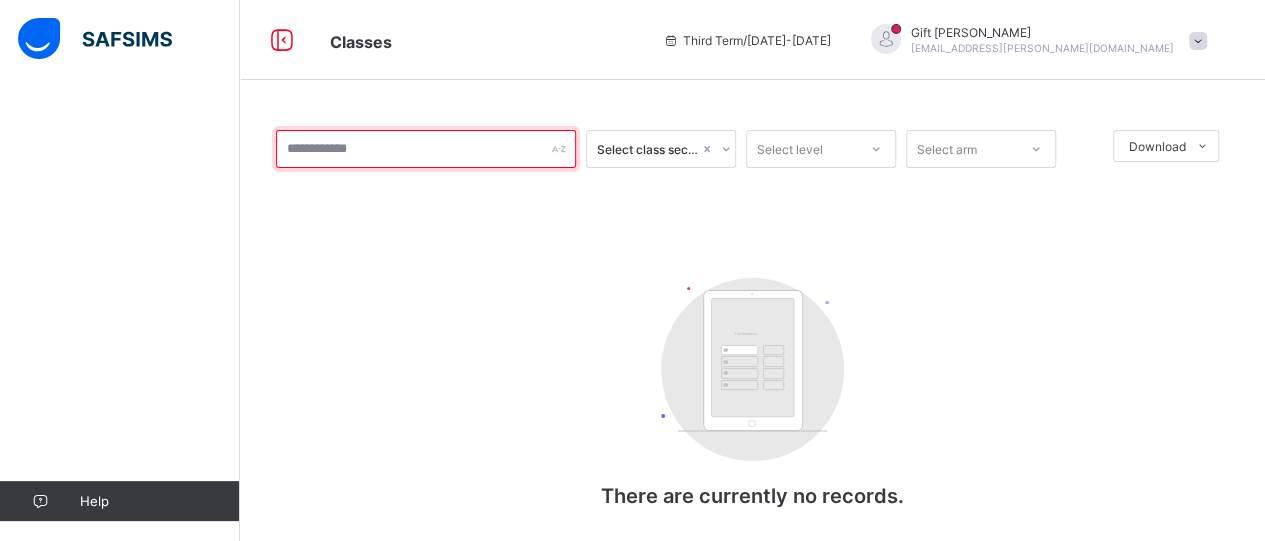 click at bounding box center [426, 149] 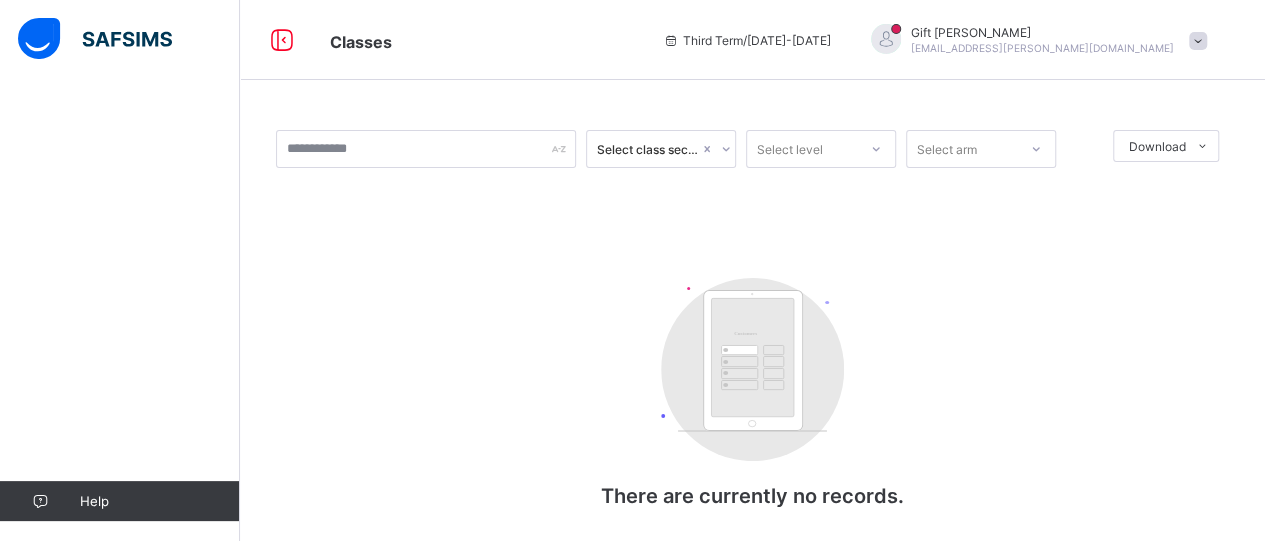 click on "Customers There are currently no records." at bounding box center [753, 403] 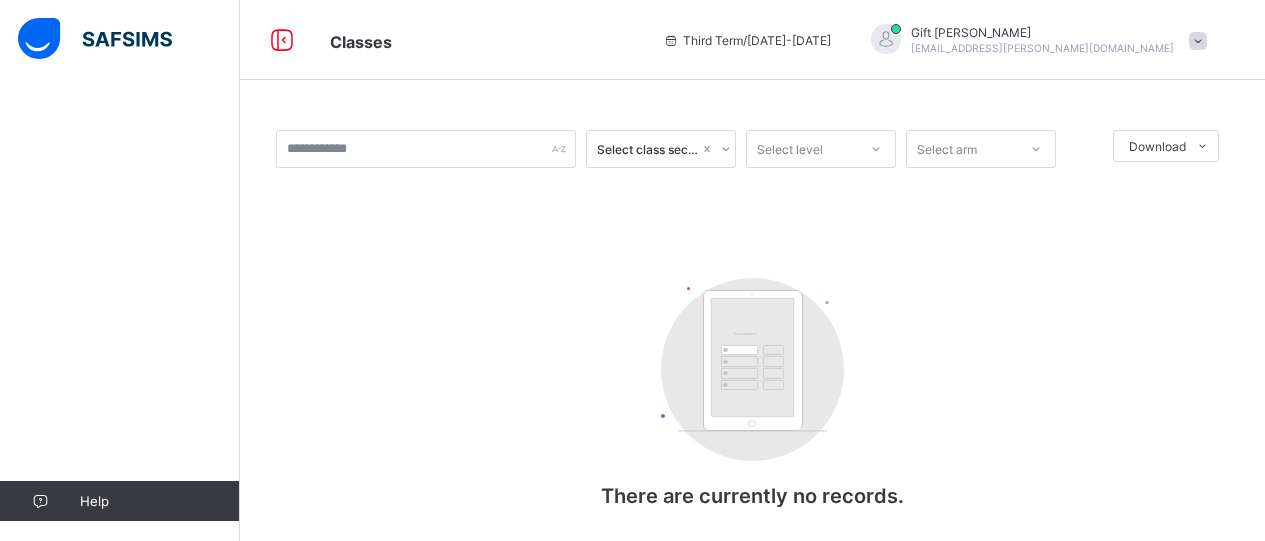 scroll, scrollTop: 0, scrollLeft: 0, axis: both 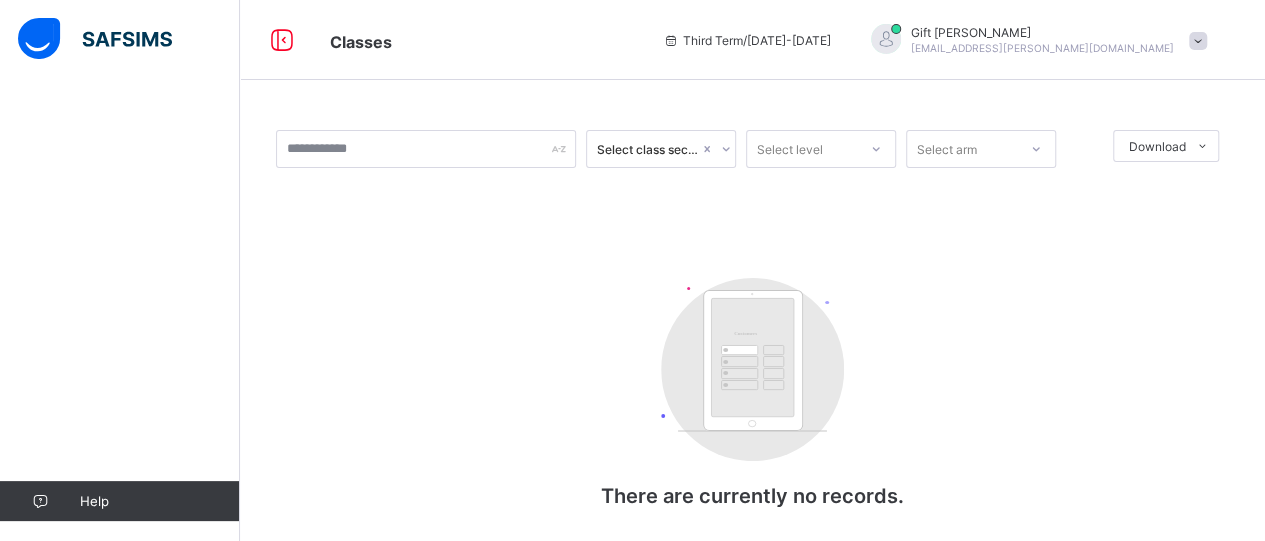 click on "Classes" at bounding box center (361, 42) 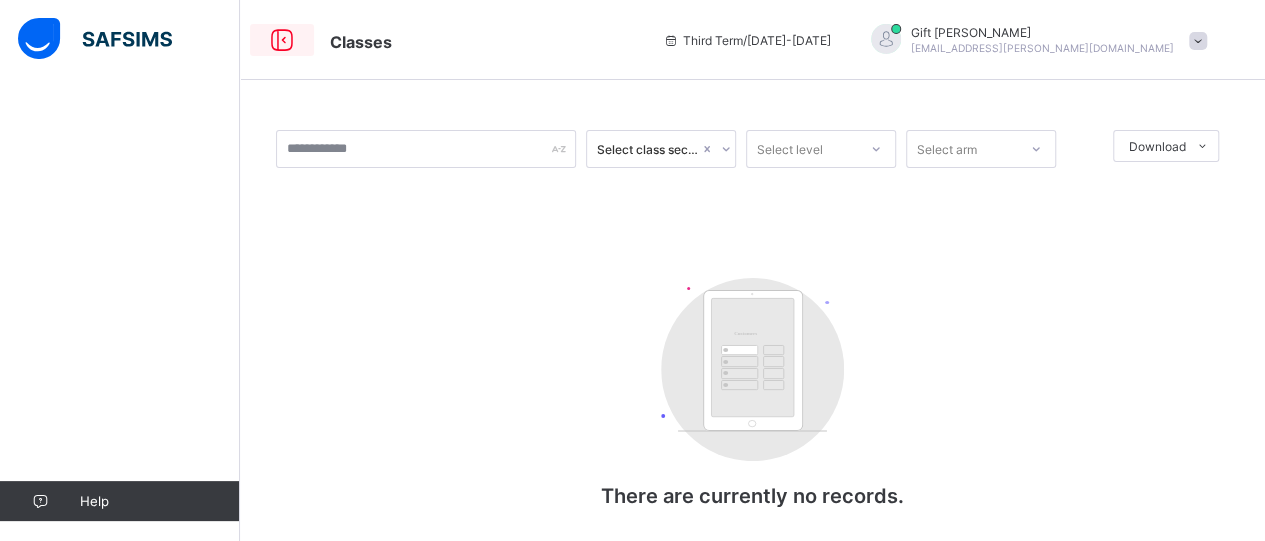 click at bounding box center (282, 40) 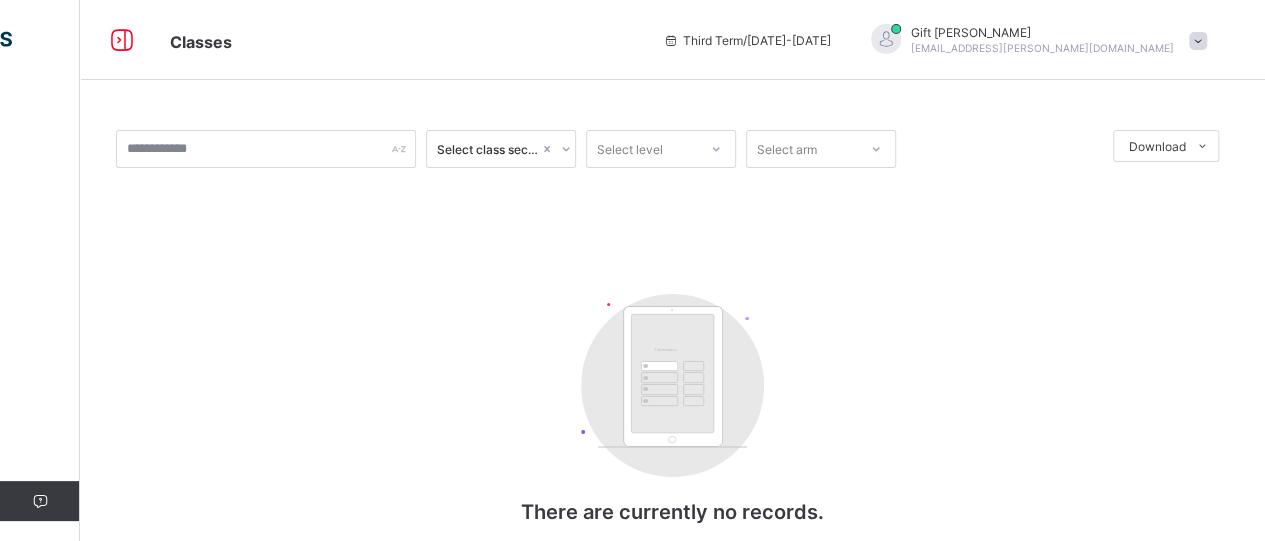 click 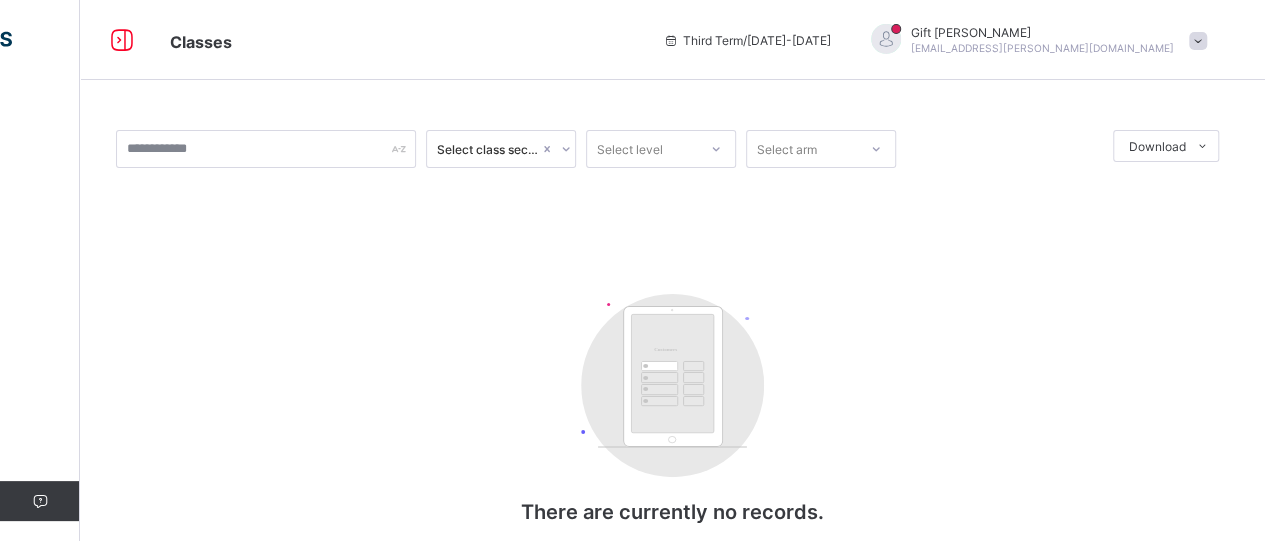 click on "Third Term  /  [DATE]-[DATE]" at bounding box center (747, 40) 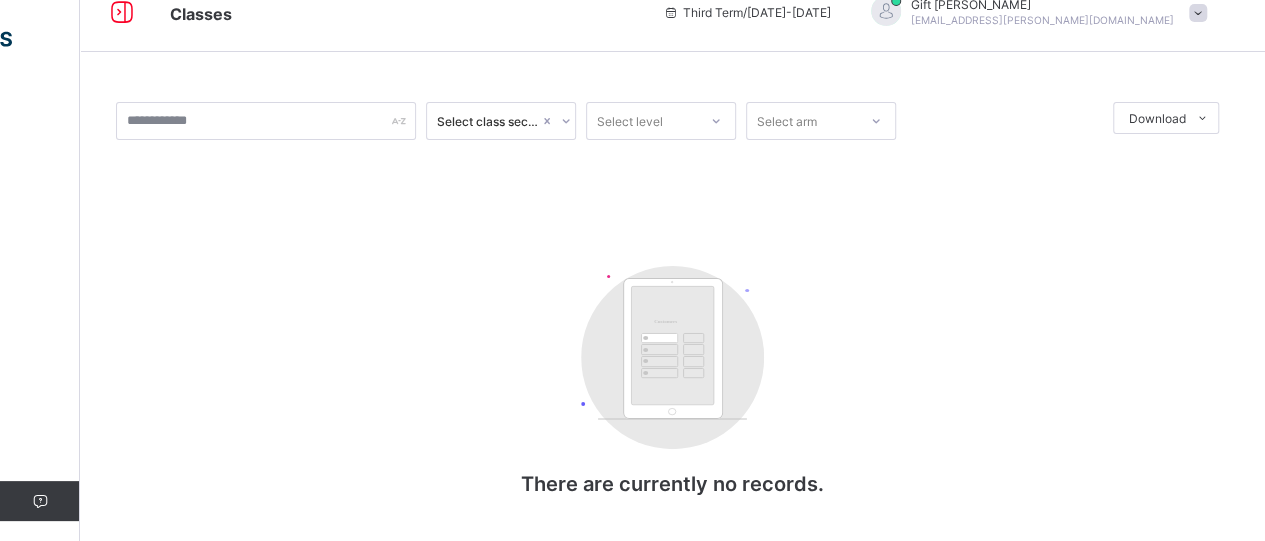 scroll, scrollTop: 54, scrollLeft: 0, axis: vertical 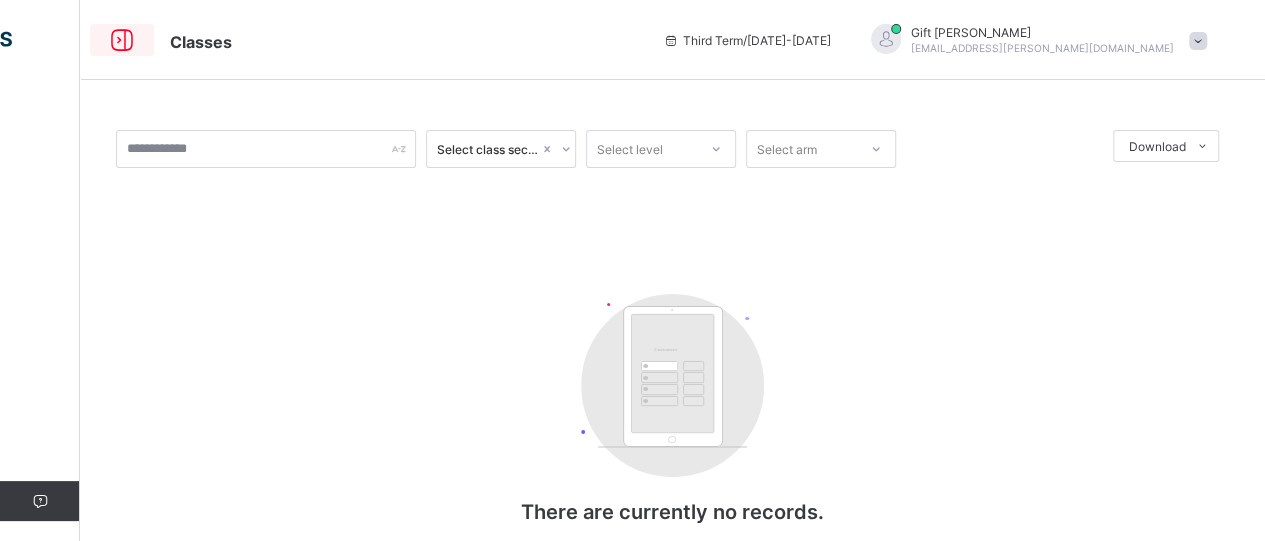 click at bounding box center (122, 40) 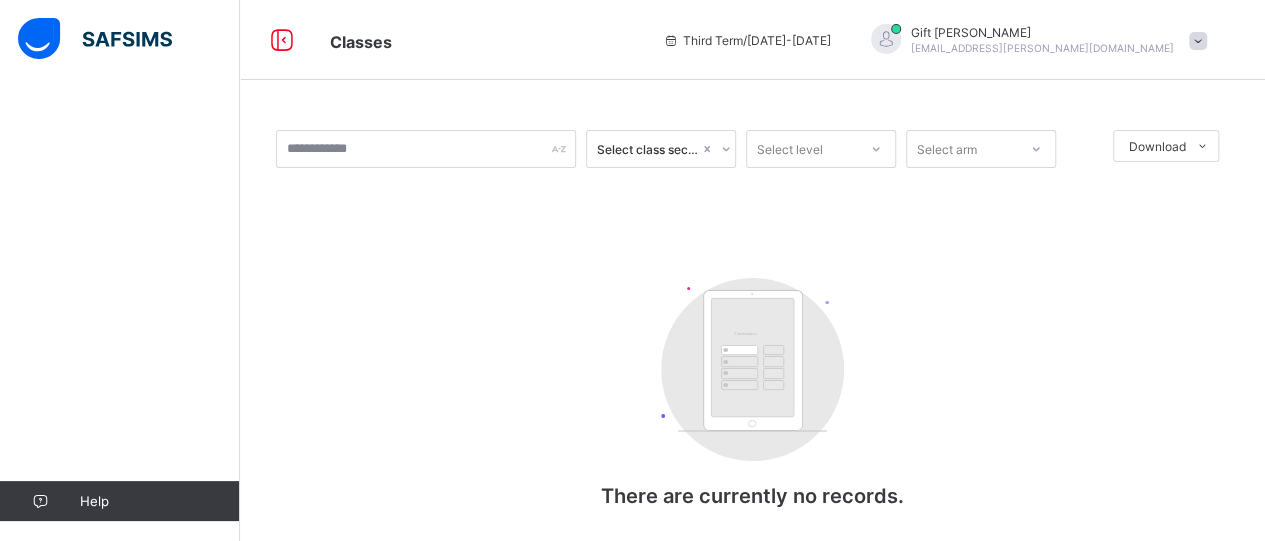 click at bounding box center [95, 39] 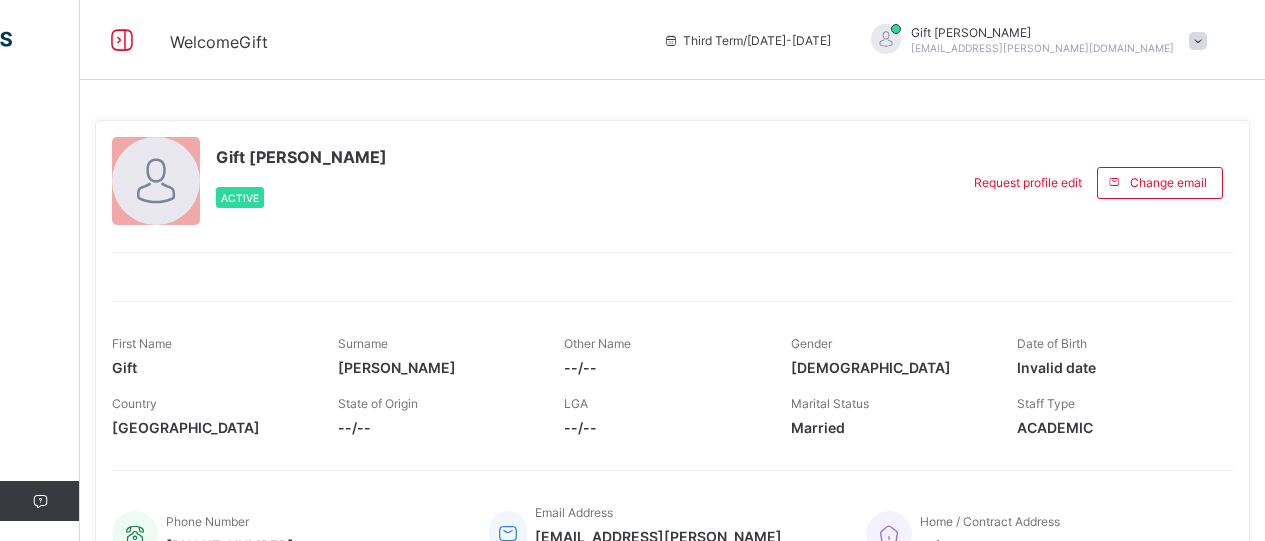 scroll, scrollTop: 0, scrollLeft: 0, axis: both 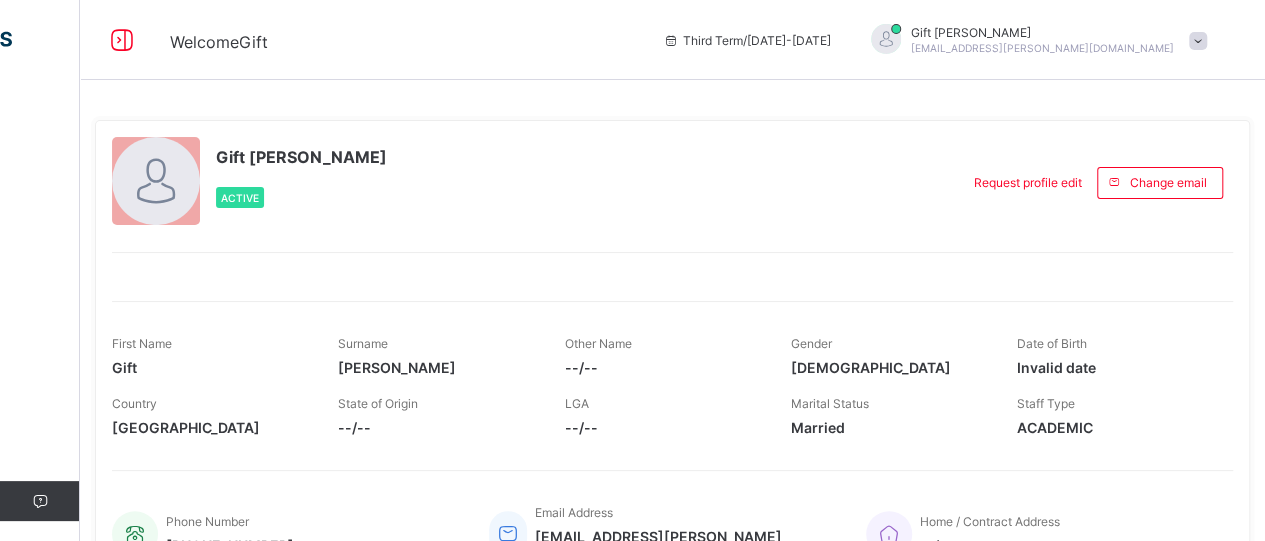 click on "Third Term  /  [DATE]-[DATE]" at bounding box center [747, 40] 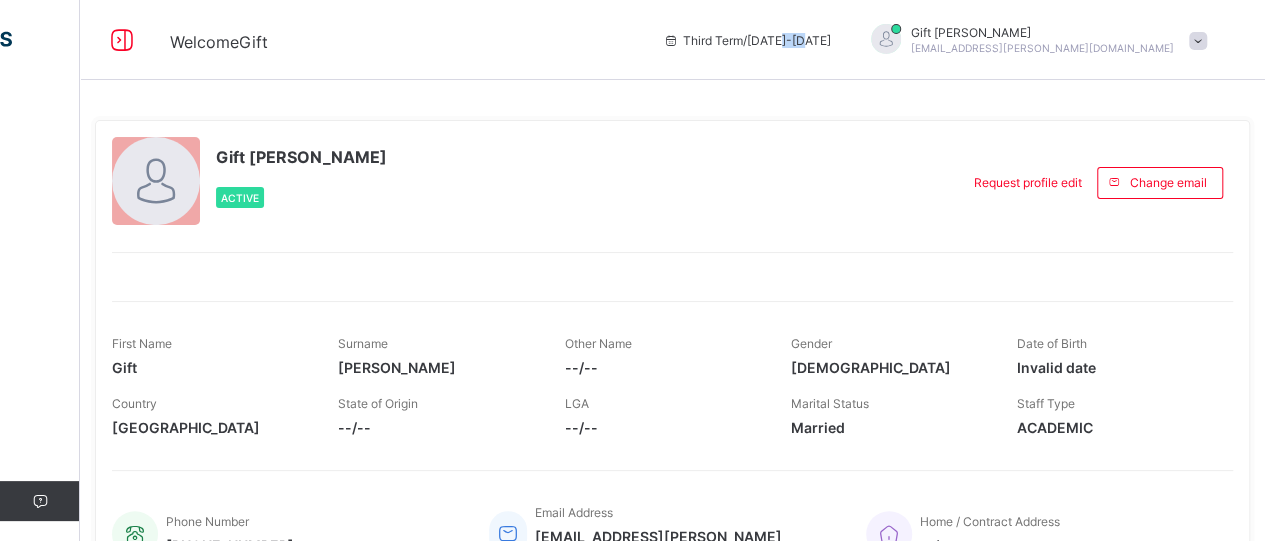 click on "Third Term  /  [DATE]-[DATE]" at bounding box center [747, 40] 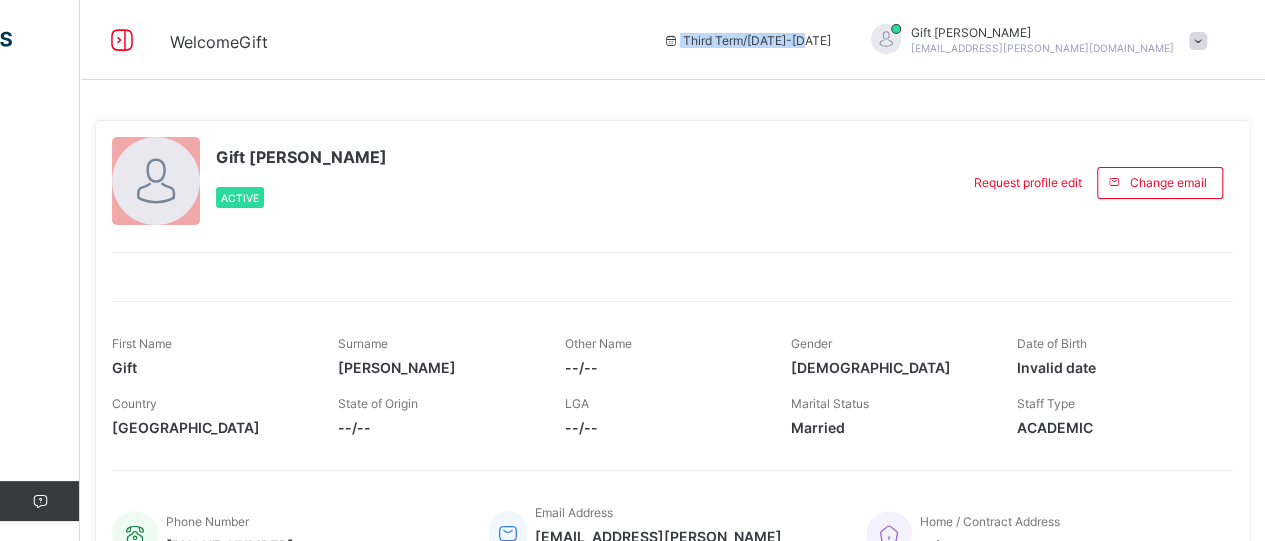 drag, startPoint x: 946, startPoint y: 42, endPoint x: 801, endPoint y: 40, distance: 145.0138 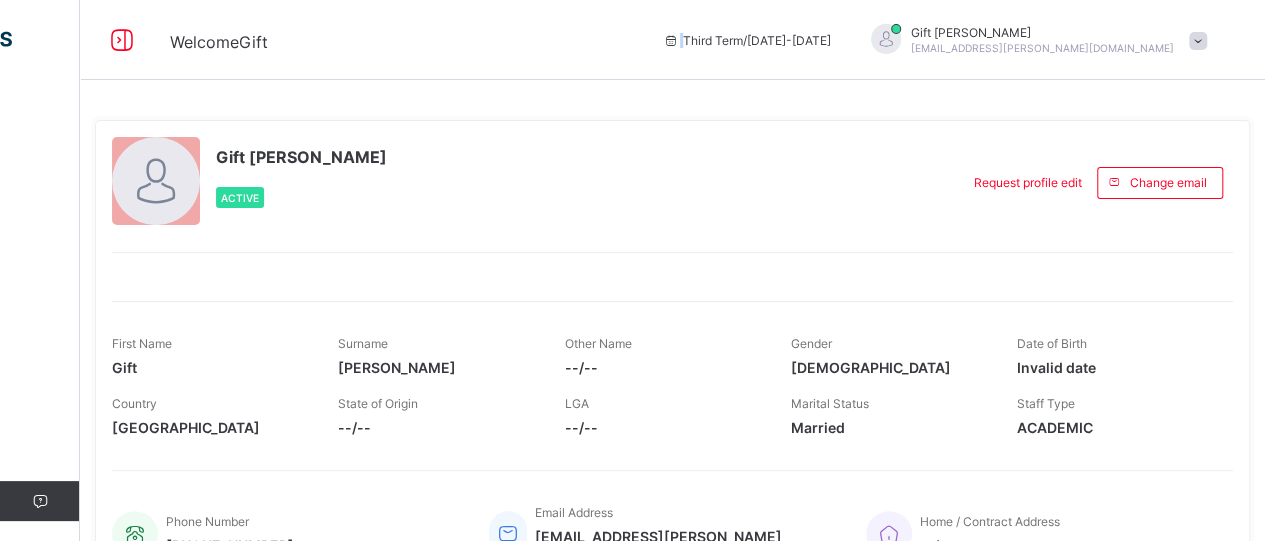 drag, startPoint x: 801, startPoint y: 40, endPoint x: 814, endPoint y: 41, distance: 13.038404 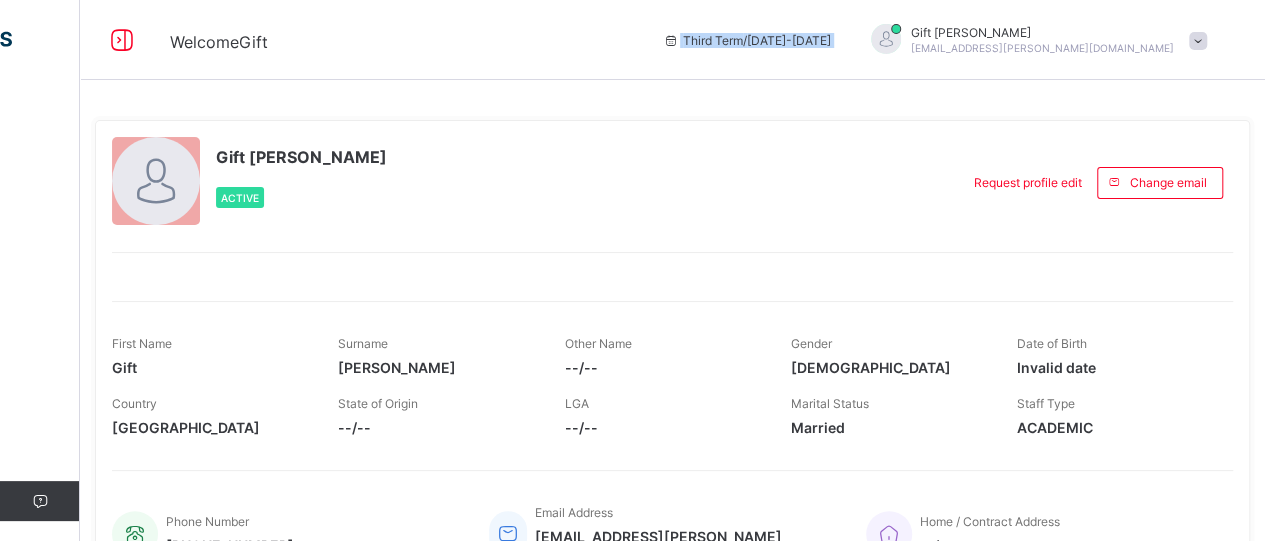 click at bounding box center (671, 40) 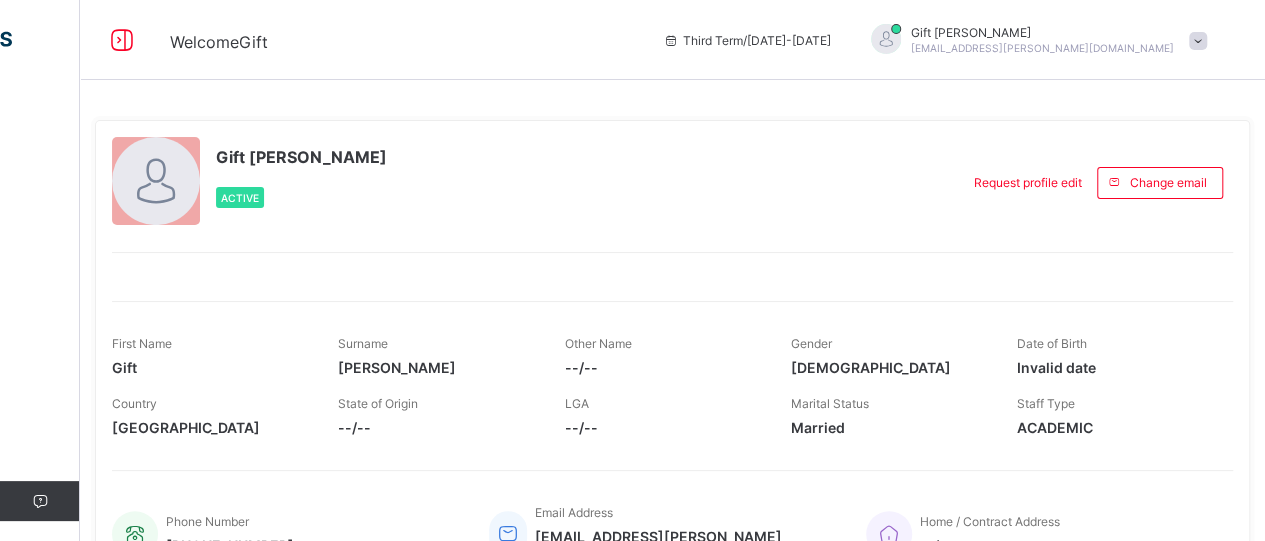 click on "Gift   [PERSON_NAME]   Active" at bounding box center (530, 182) 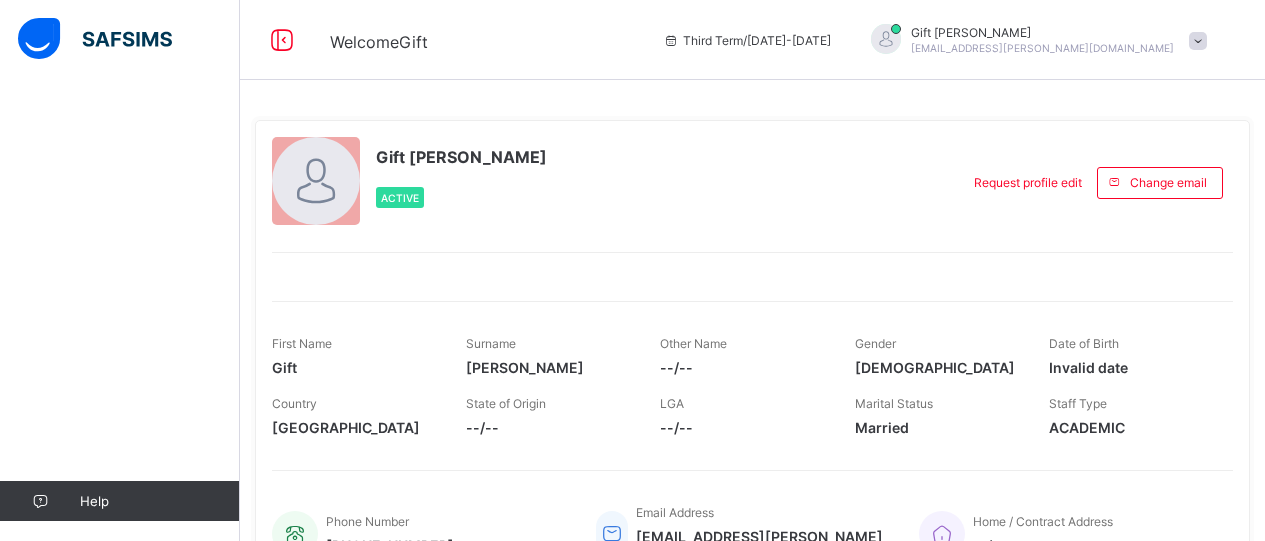 scroll, scrollTop: 0, scrollLeft: 0, axis: both 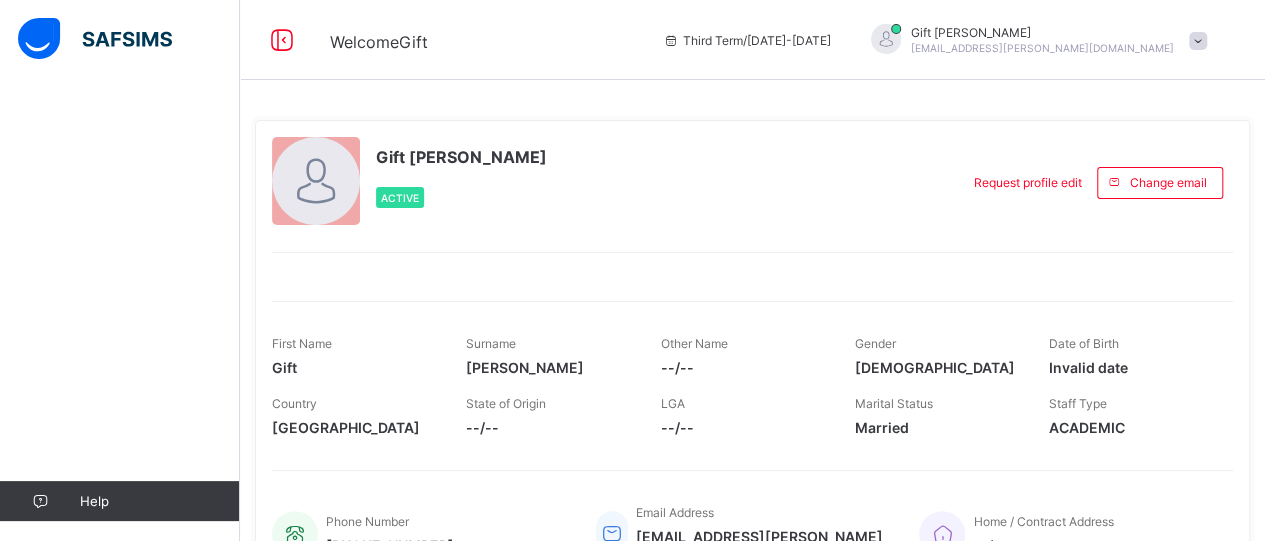 click on "[EMAIL_ADDRESS][PERSON_NAME][DOMAIN_NAME]" at bounding box center (1042, 48) 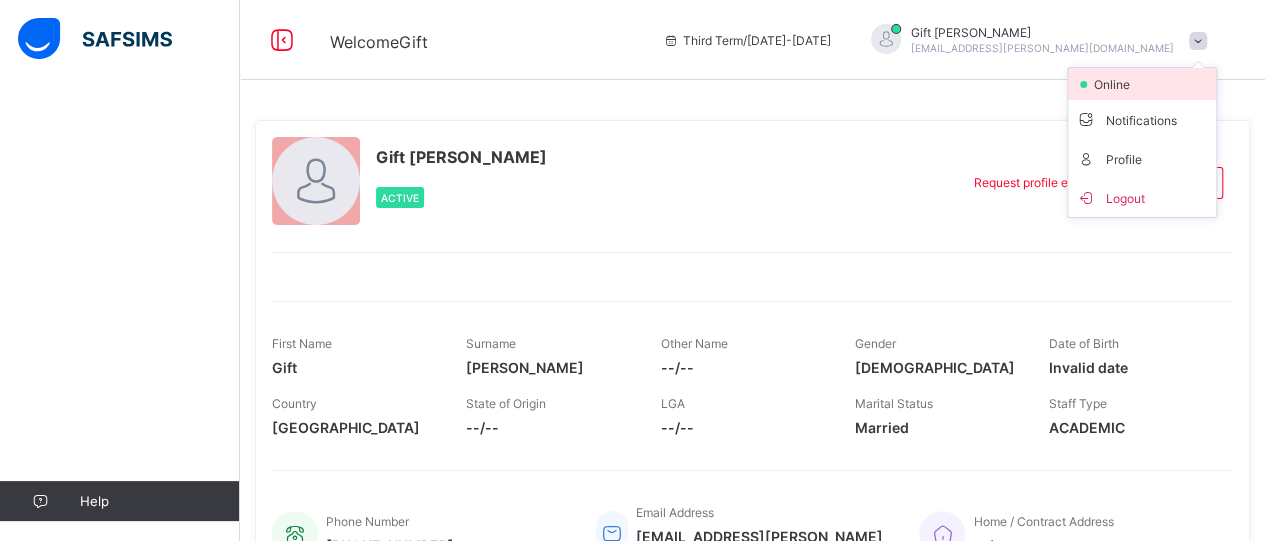 click on "online" at bounding box center (1109, 84) 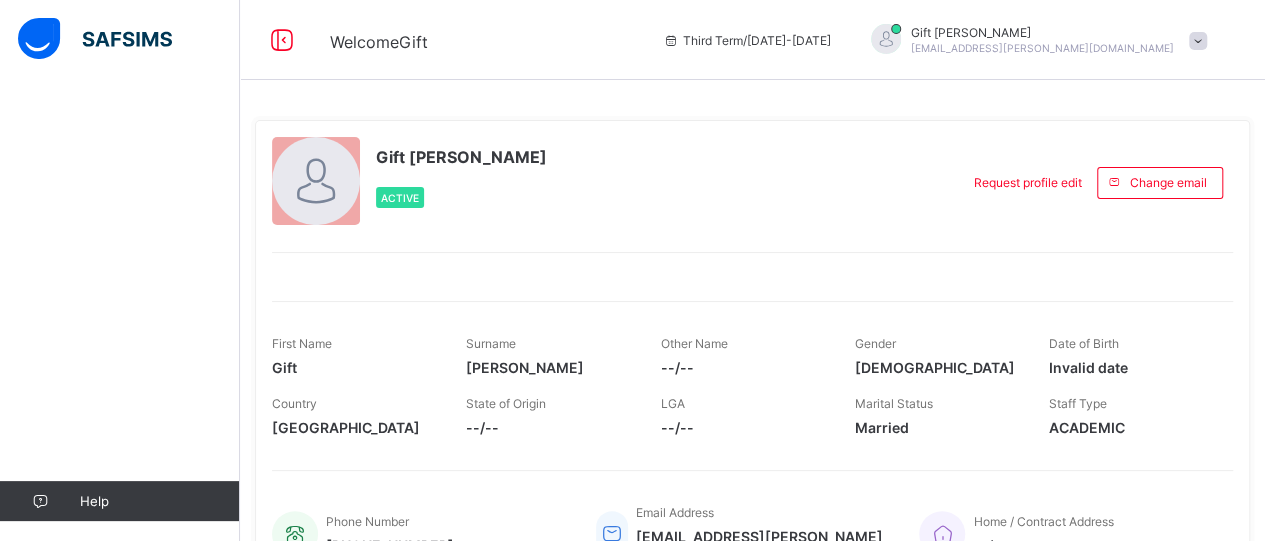 click on "Gift    Francis" at bounding box center [1042, 32] 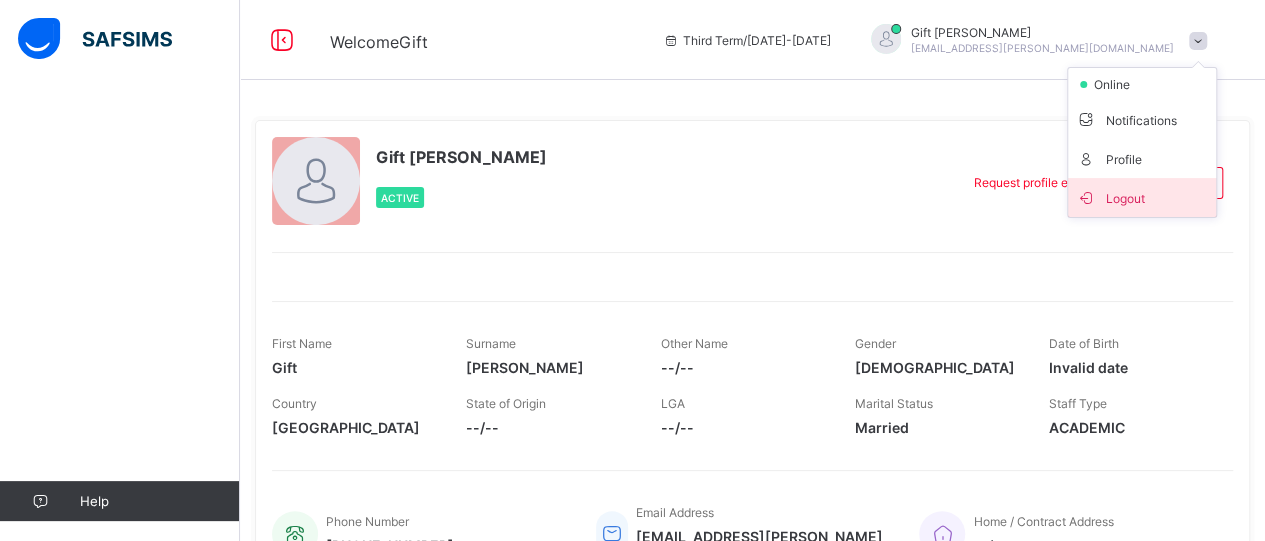 click on "Logout" at bounding box center [1142, 197] 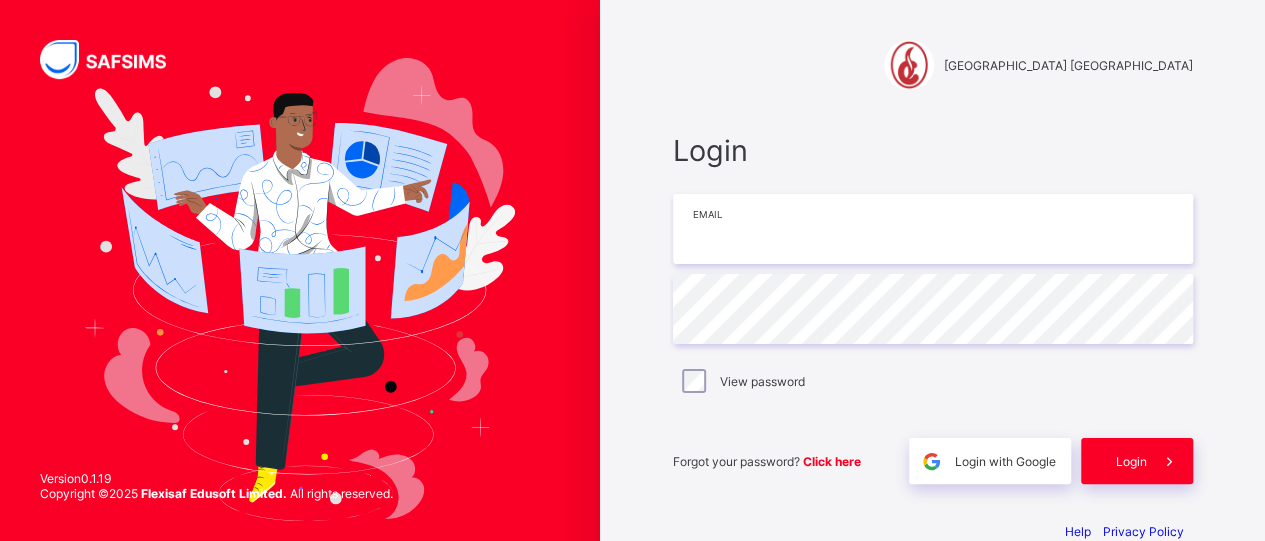 type on "**********" 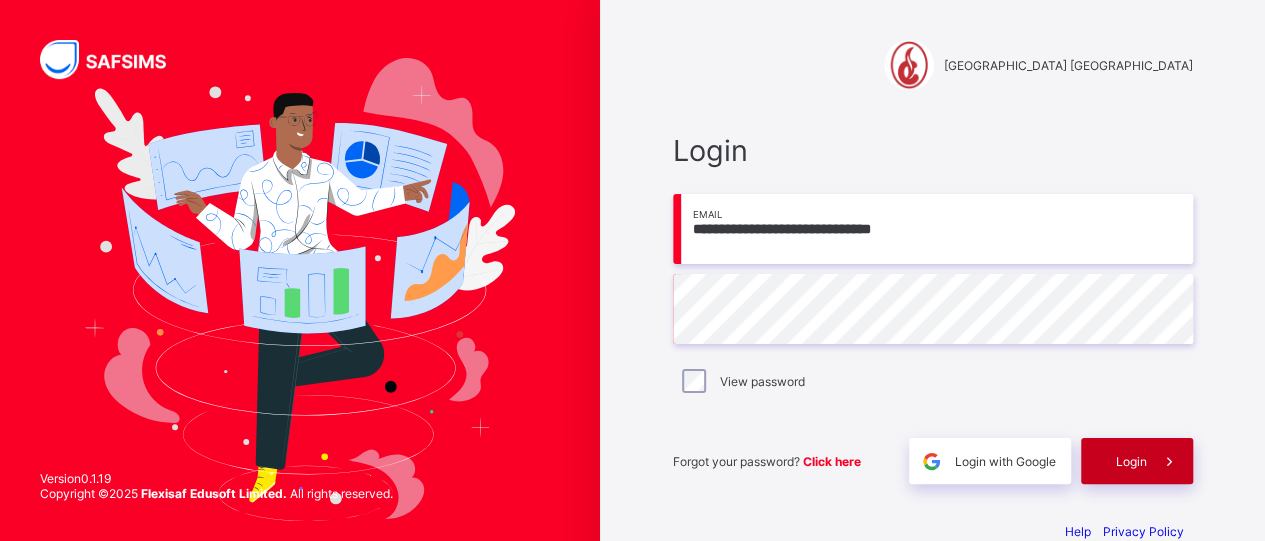 click on "Login" at bounding box center (1131, 461) 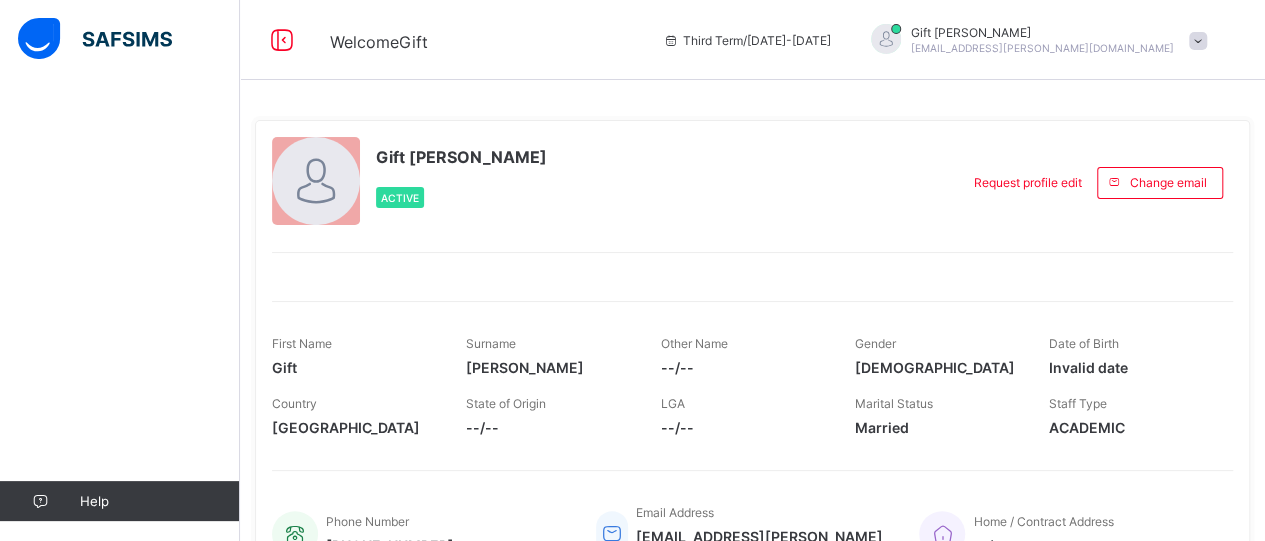 click on "Gift   Francis   Active" at bounding box center [610, 182] 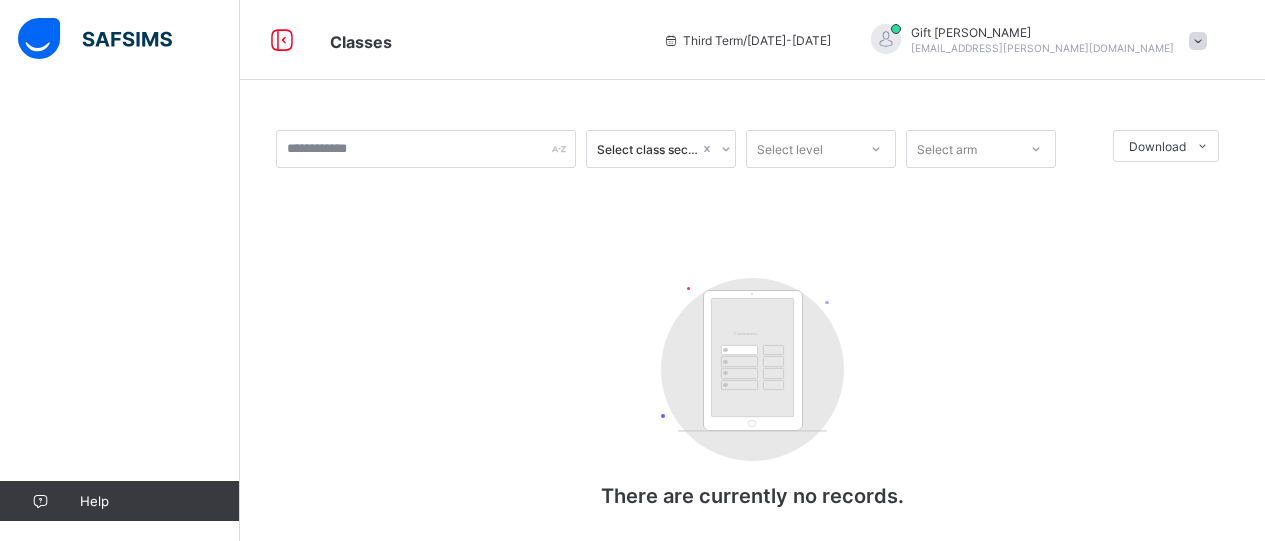 scroll, scrollTop: 32, scrollLeft: 0, axis: vertical 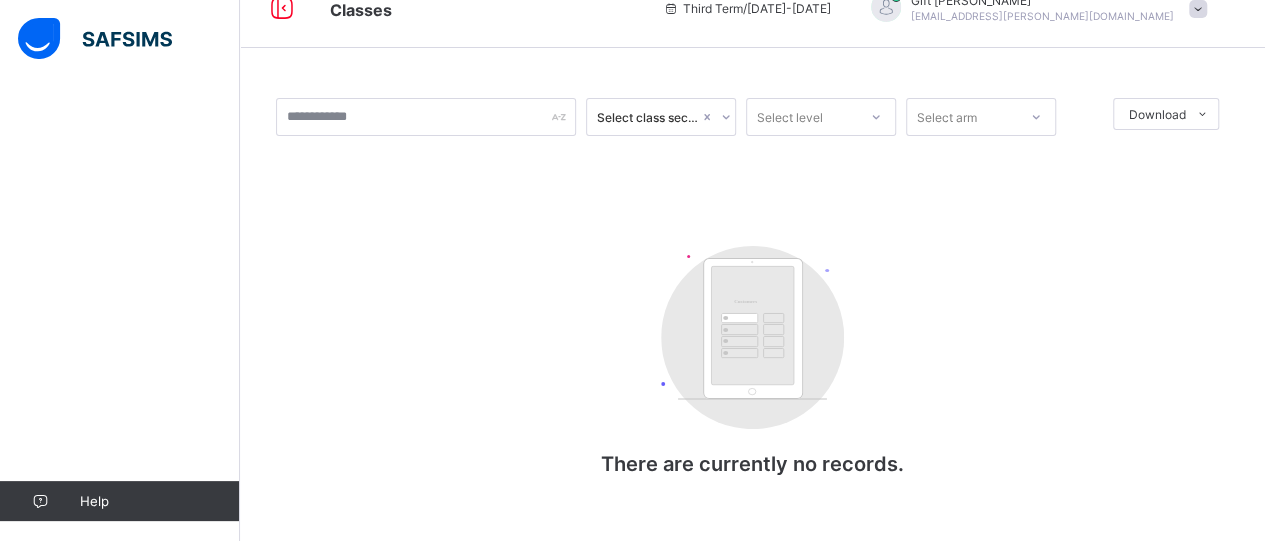 click on "Select class section Select level Select arm Download Pdf Report Excel Report   Customers There are currently no records." at bounding box center (752, 307) 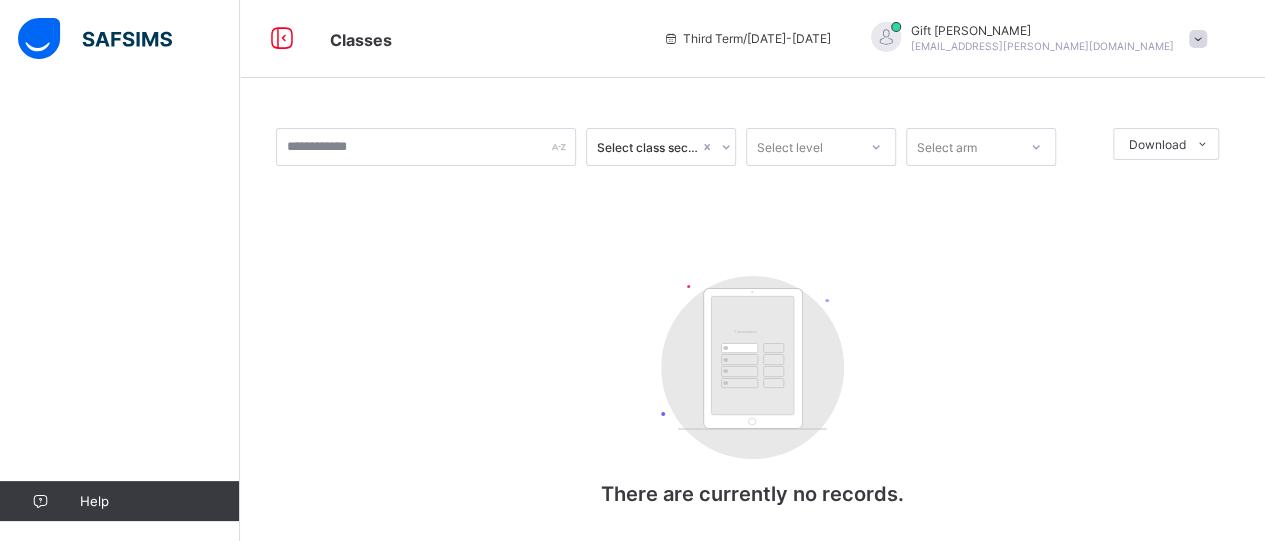scroll, scrollTop: 38, scrollLeft: 0, axis: vertical 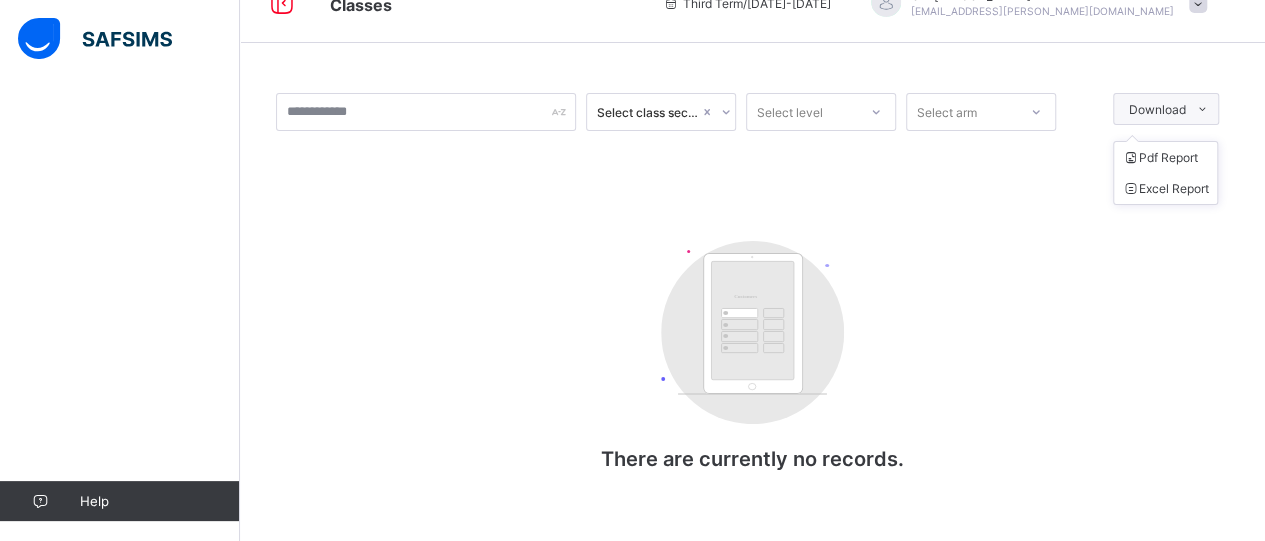 click at bounding box center (1202, 109) 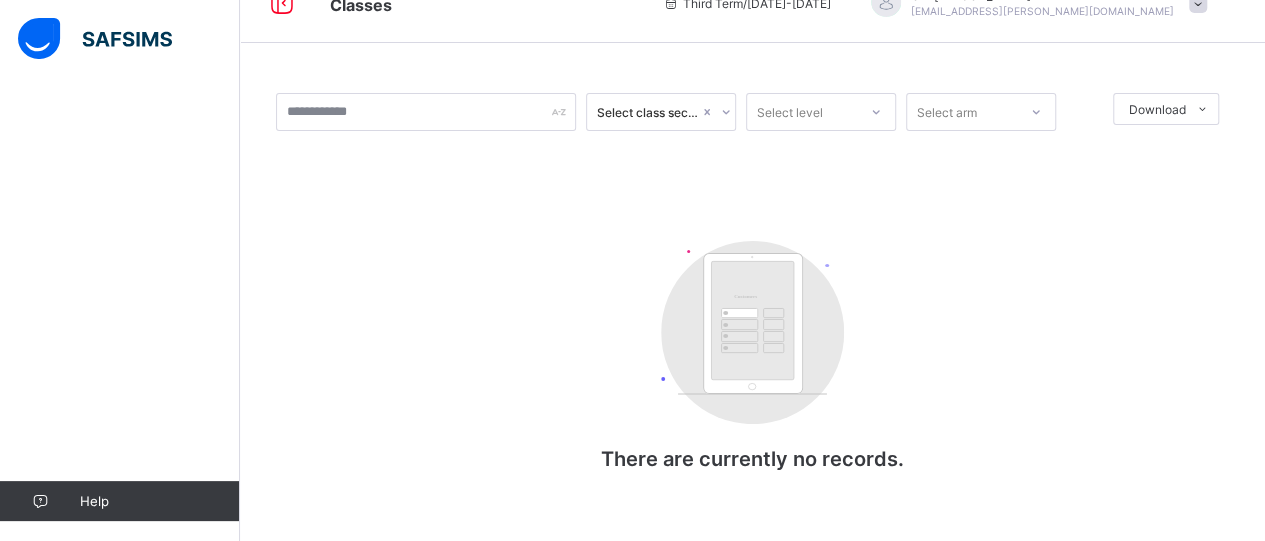 click on "Select class section Select level Select arm Download Pdf Report Excel Report   Customers There are currently no records." at bounding box center (752, 302) 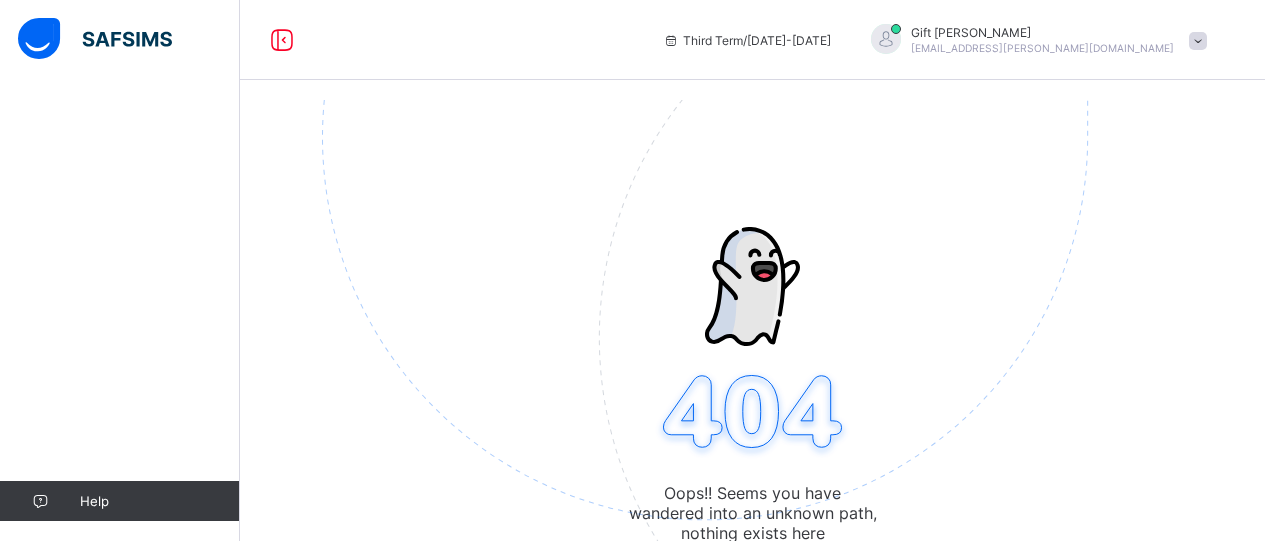 scroll, scrollTop: 0, scrollLeft: 0, axis: both 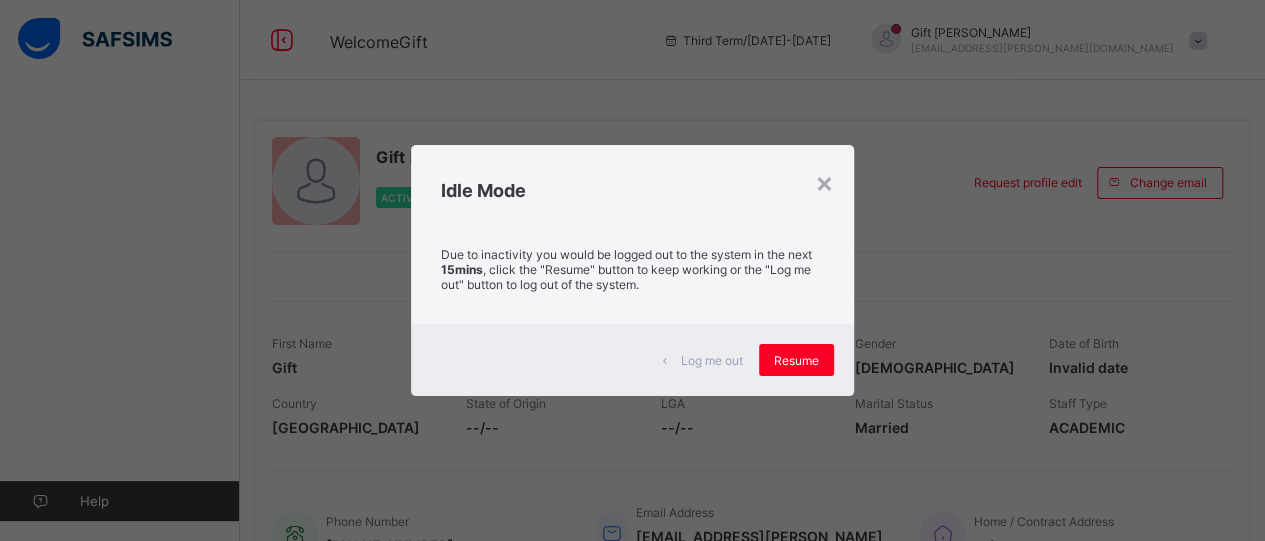 click on "Idle Mode" at bounding box center [632, 185] 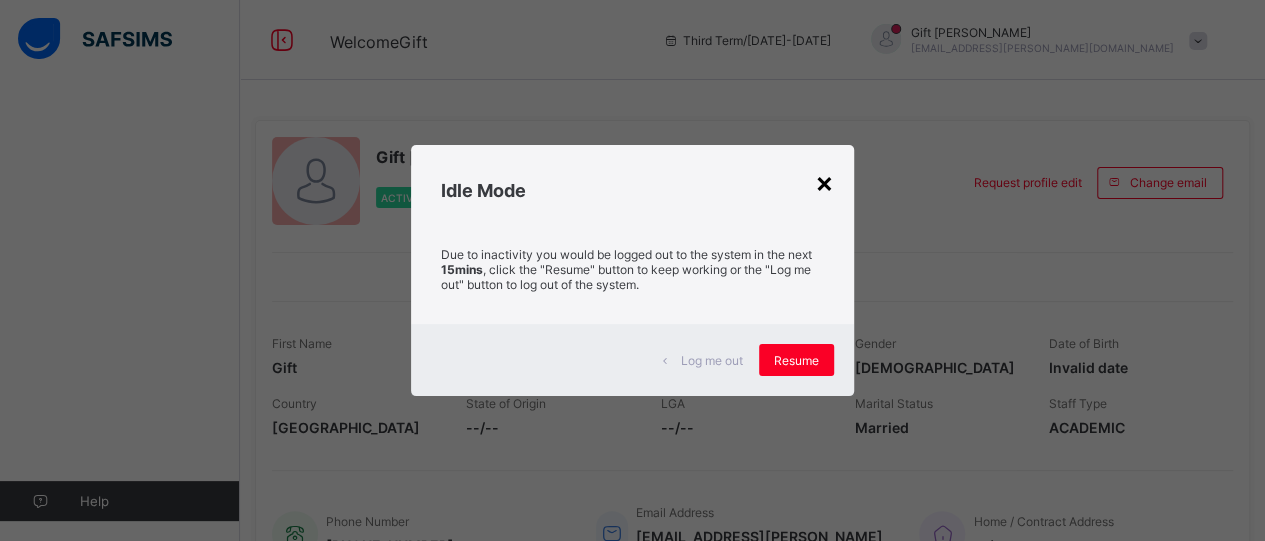 click on "×" at bounding box center [824, 182] 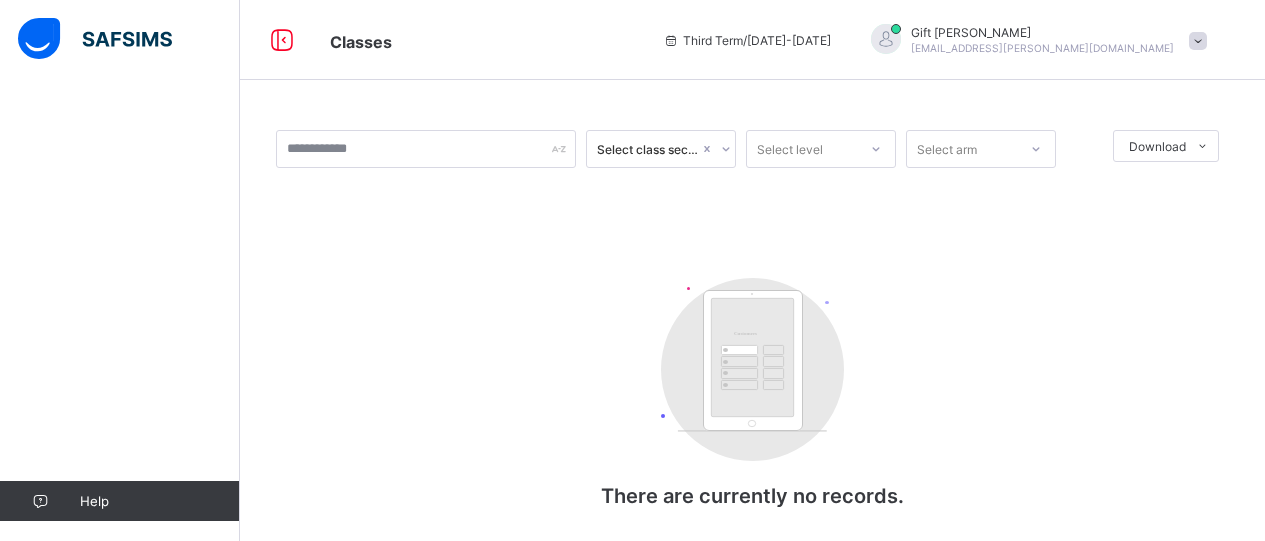 scroll, scrollTop: 0, scrollLeft: 0, axis: both 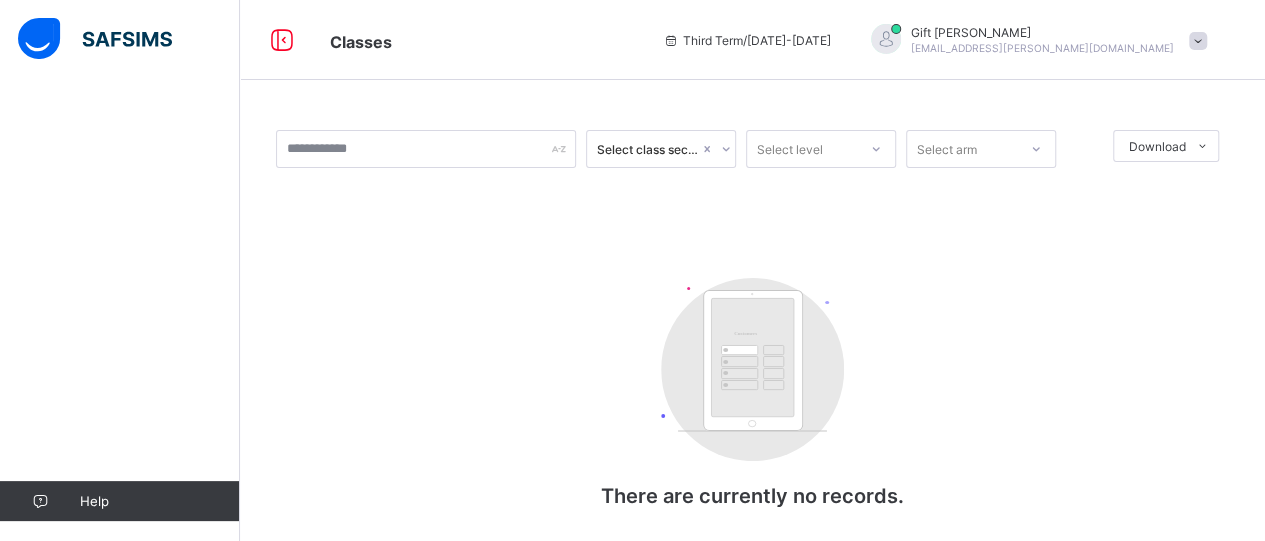 click on "Third Term  /  2024-2025" at bounding box center [747, 40] 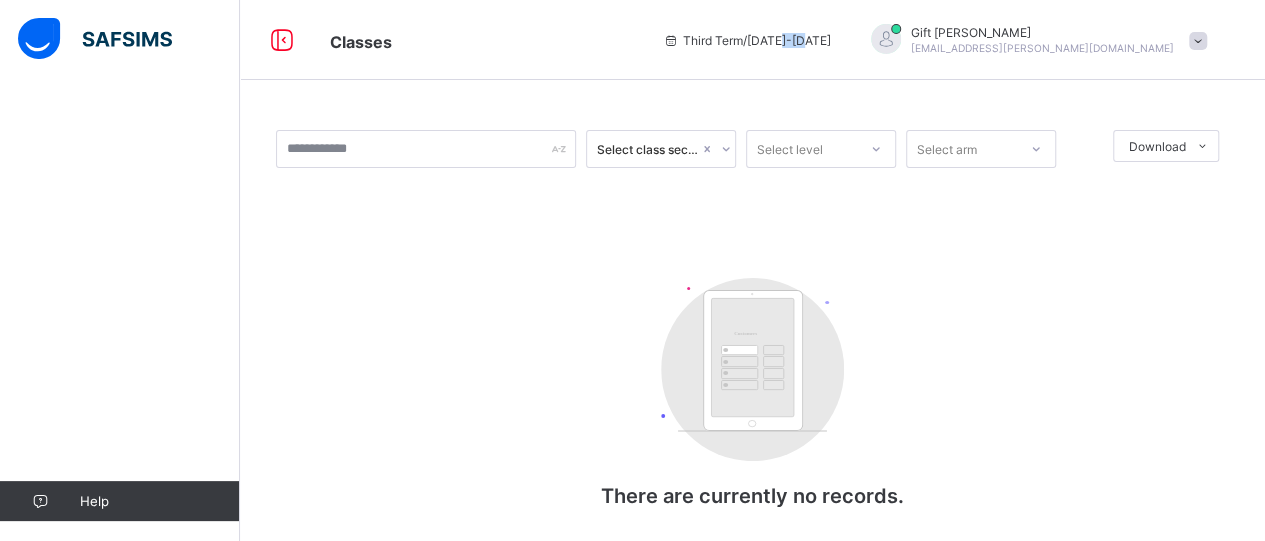 click on "Third Term  /  2024-2025" at bounding box center (747, 40) 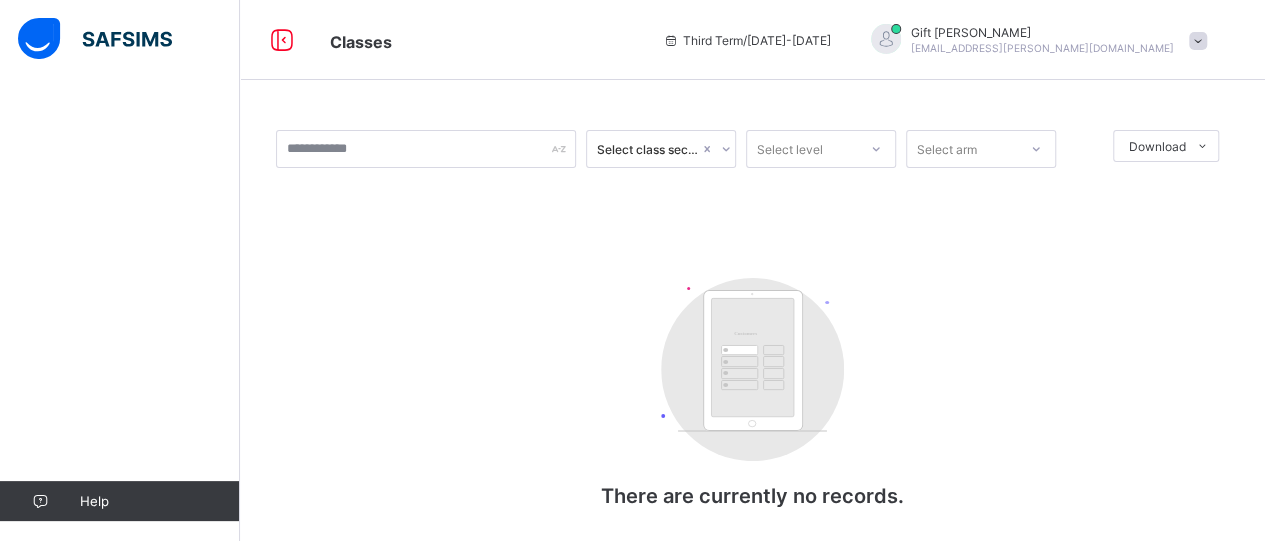 click on "Select class section Select level Select arm Download Pdf Report Excel Report   Customers There are currently no records." at bounding box center (752, 339) 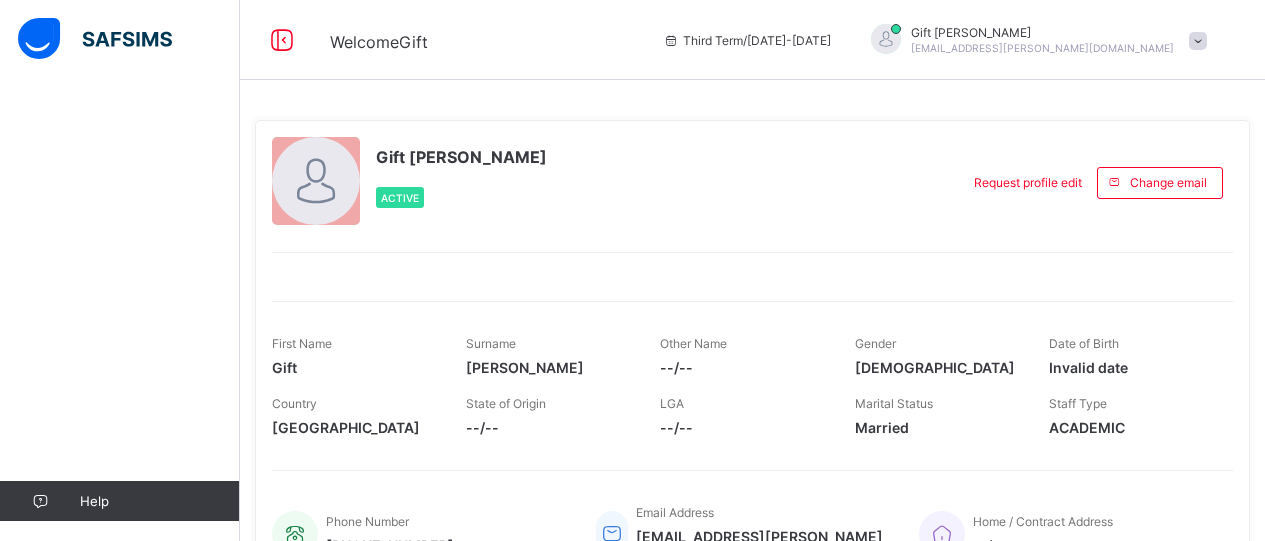 scroll, scrollTop: 0, scrollLeft: 0, axis: both 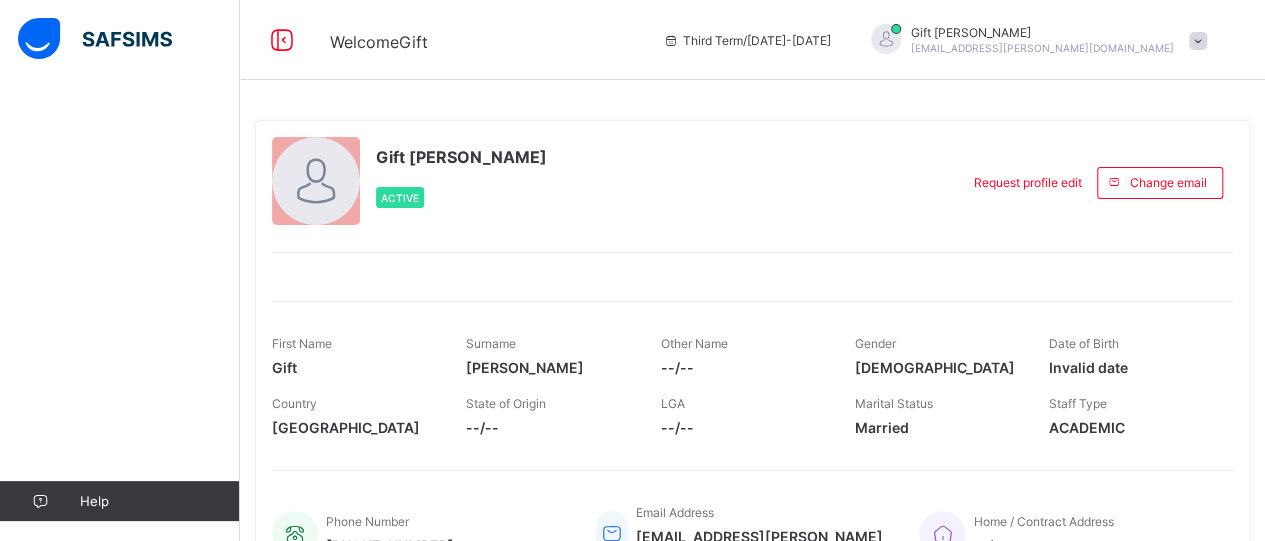 click at bounding box center (354, 415) 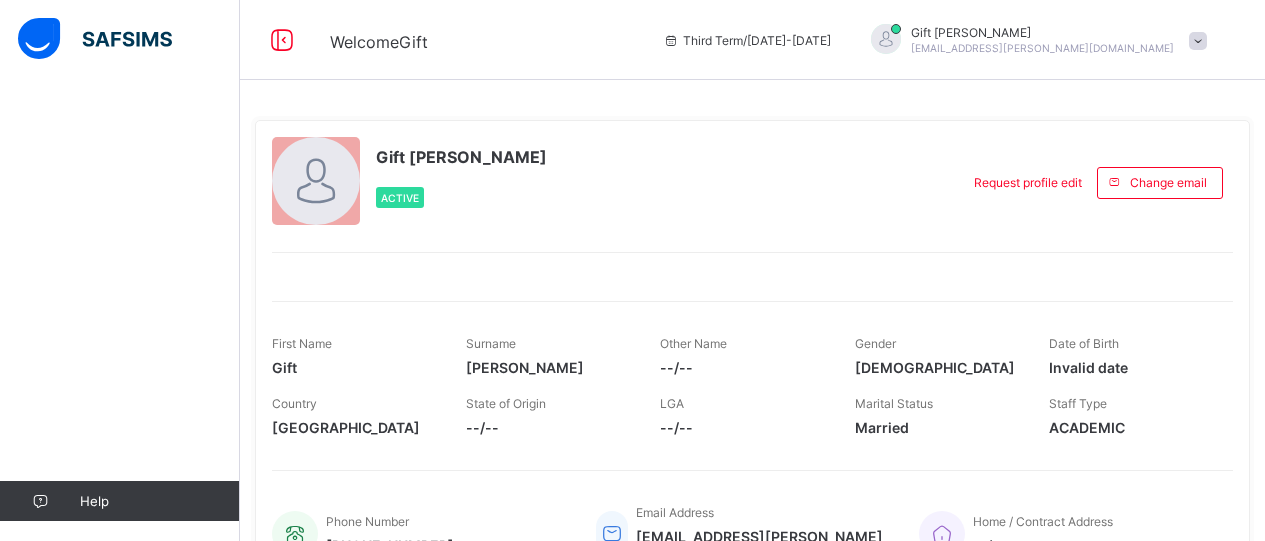 scroll, scrollTop: 0, scrollLeft: 0, axis: both 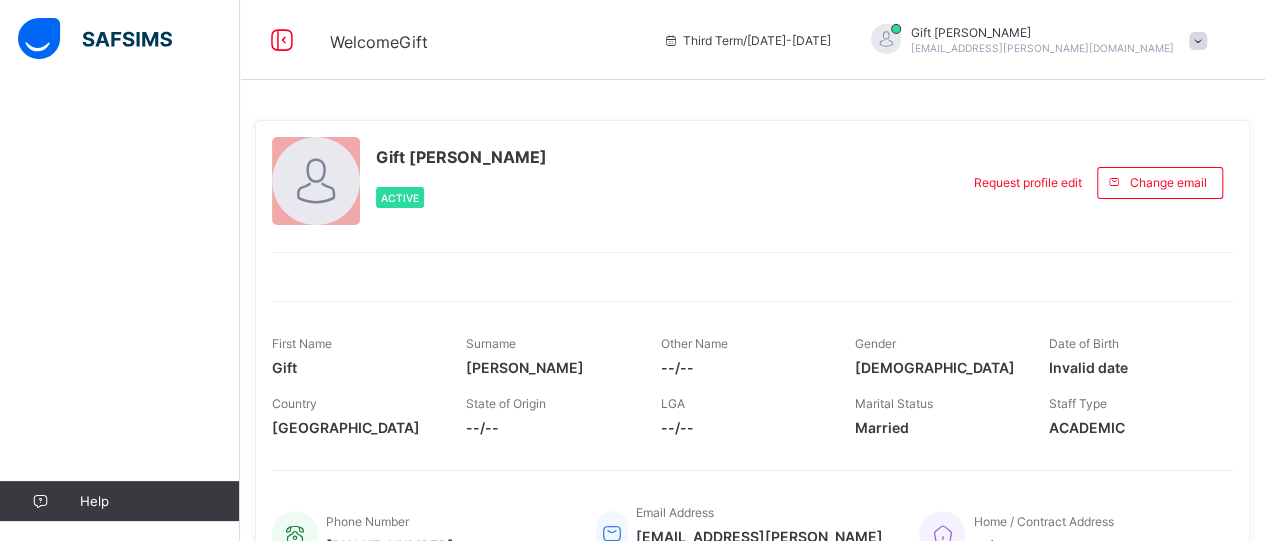 drag, startPoint x: 710, startPoint y: 169, endPoint x: 678, endPoint y: 139, distance: 43.863426 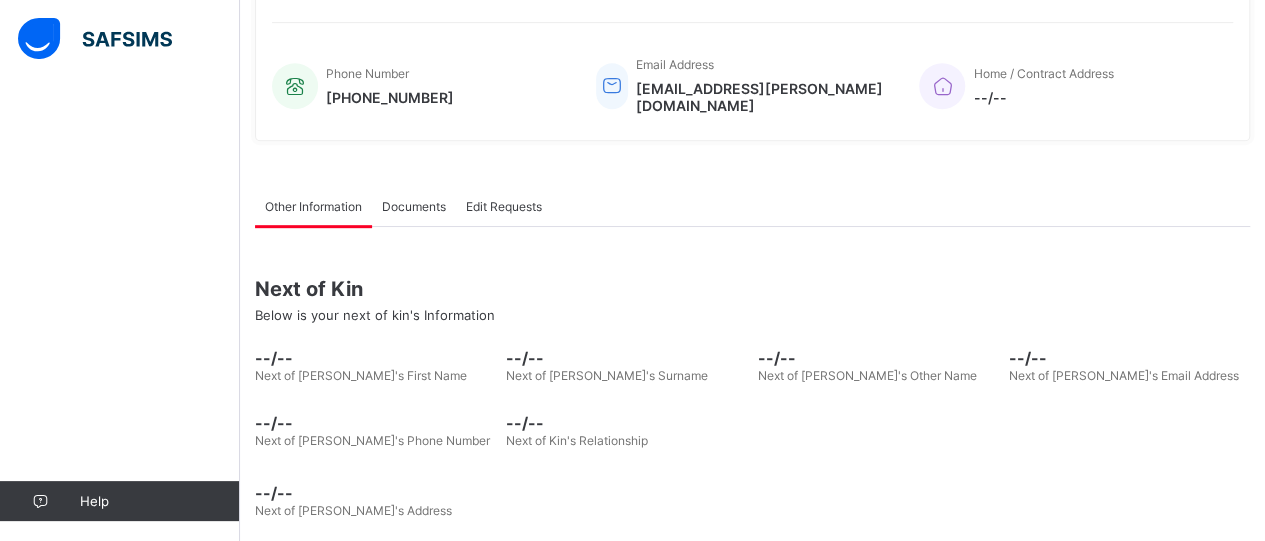 scroll, scrollTop: 448, scrollLeft: 0, axis: vertical 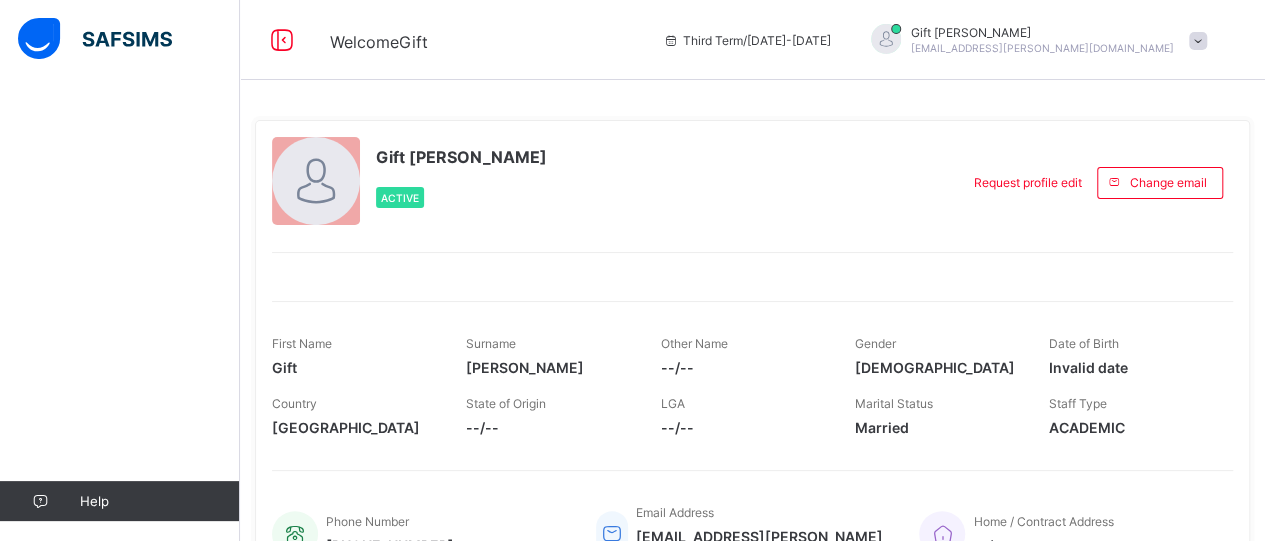 click at bounding box center [1198, 41] 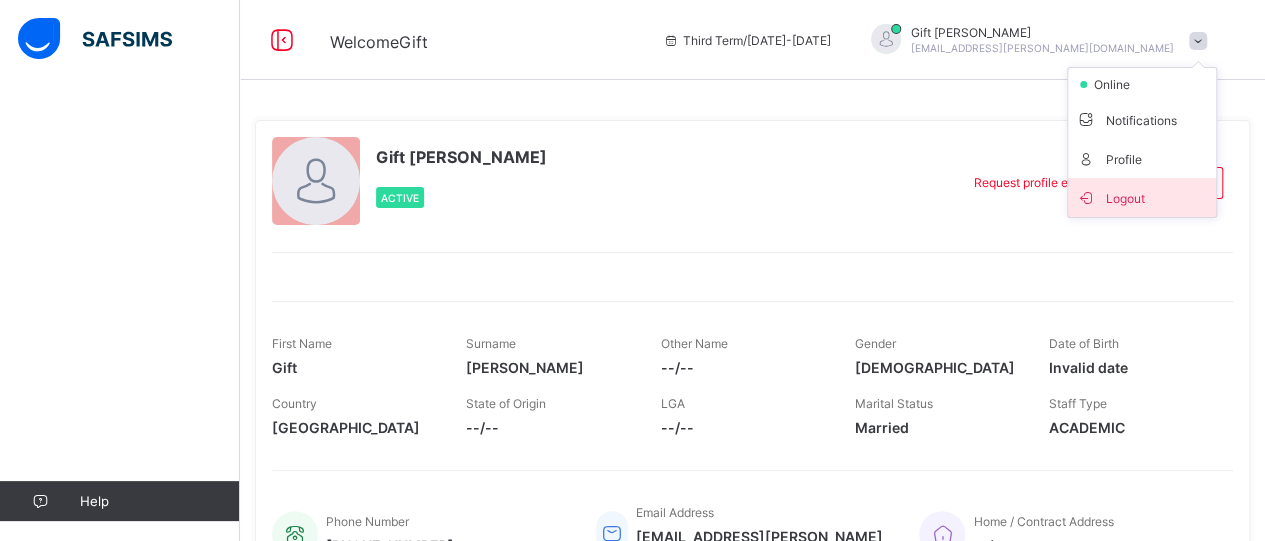 click on "Logout" at bounding box center [1142, 197] 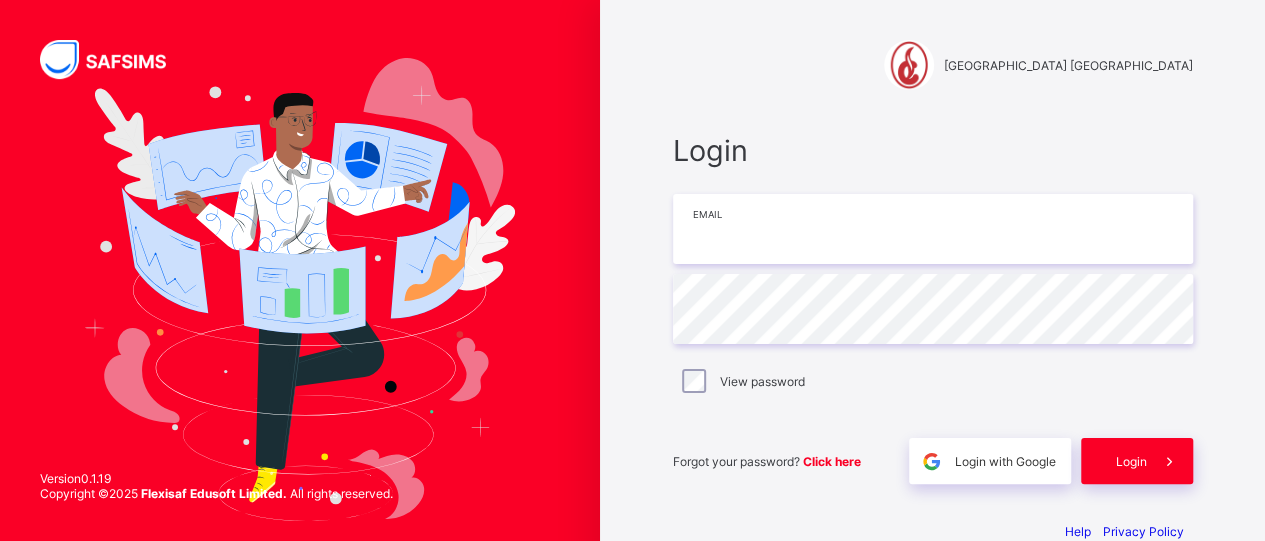 type on "**********" 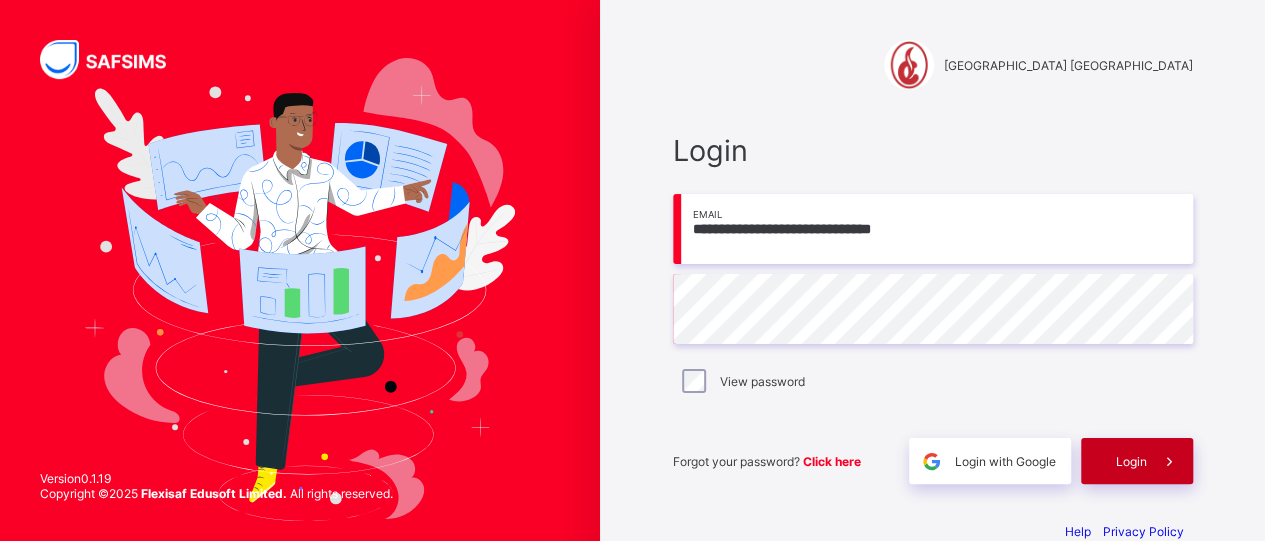 click at bounding box center (1170, 461) 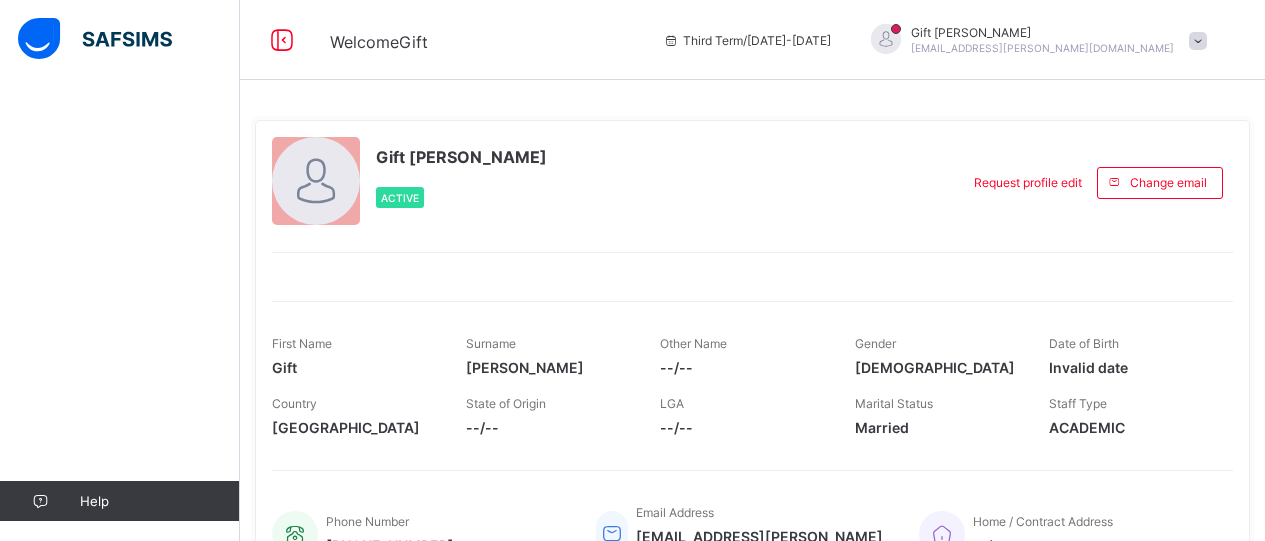 scroll, scrollTop: 448, scrollLeft: 0, axis: vertical 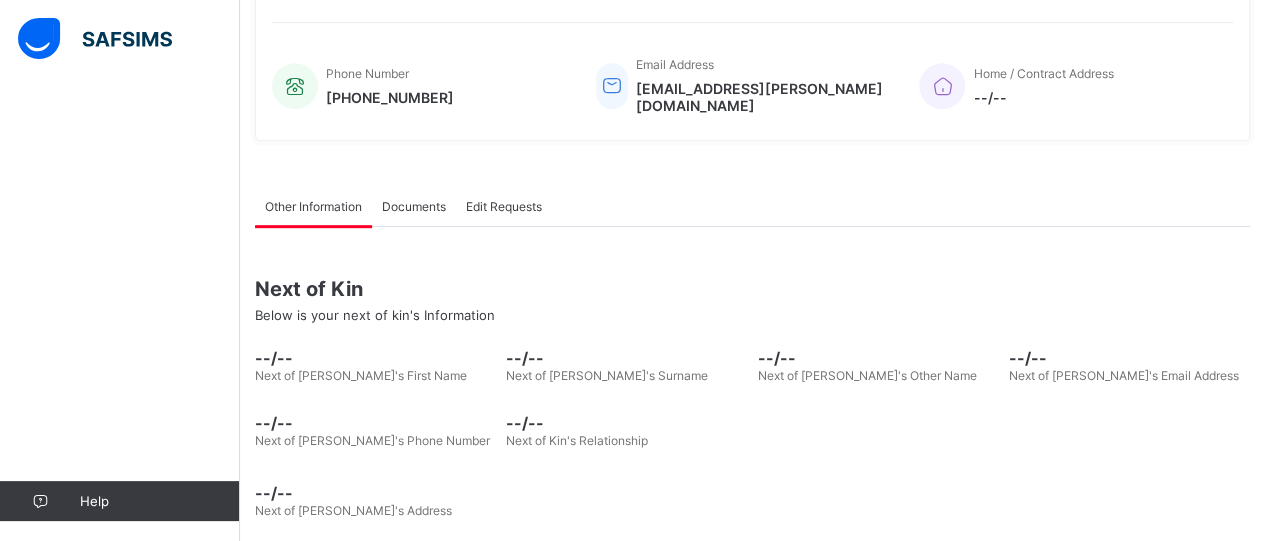 click on "Documents" at bounding box center [414, 206] 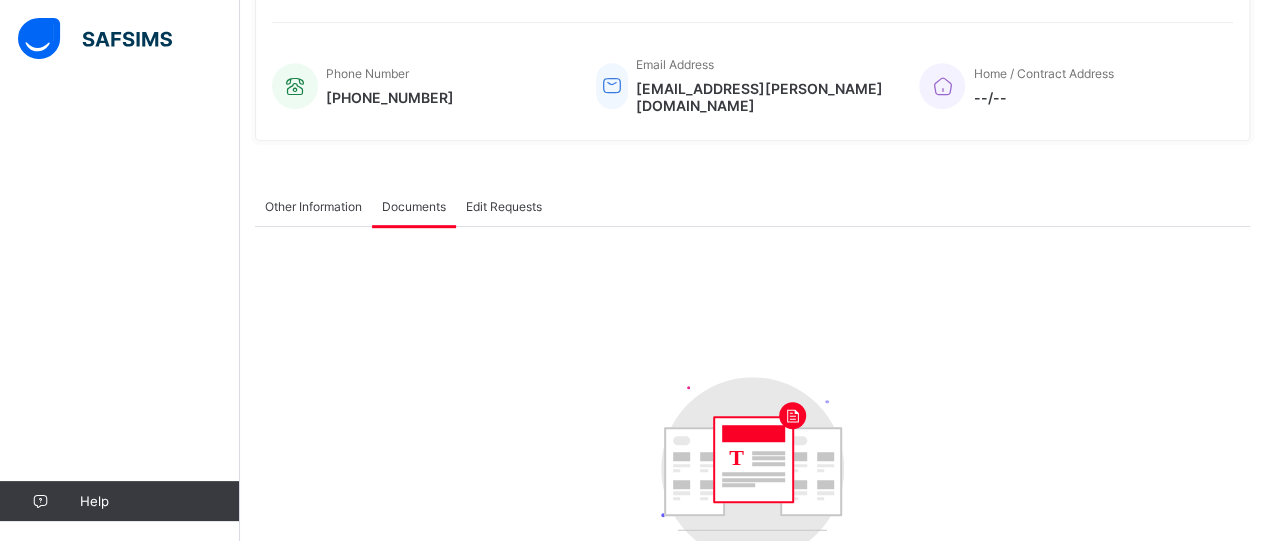 click on "Edit Requests" at bounding box center (504, 206) 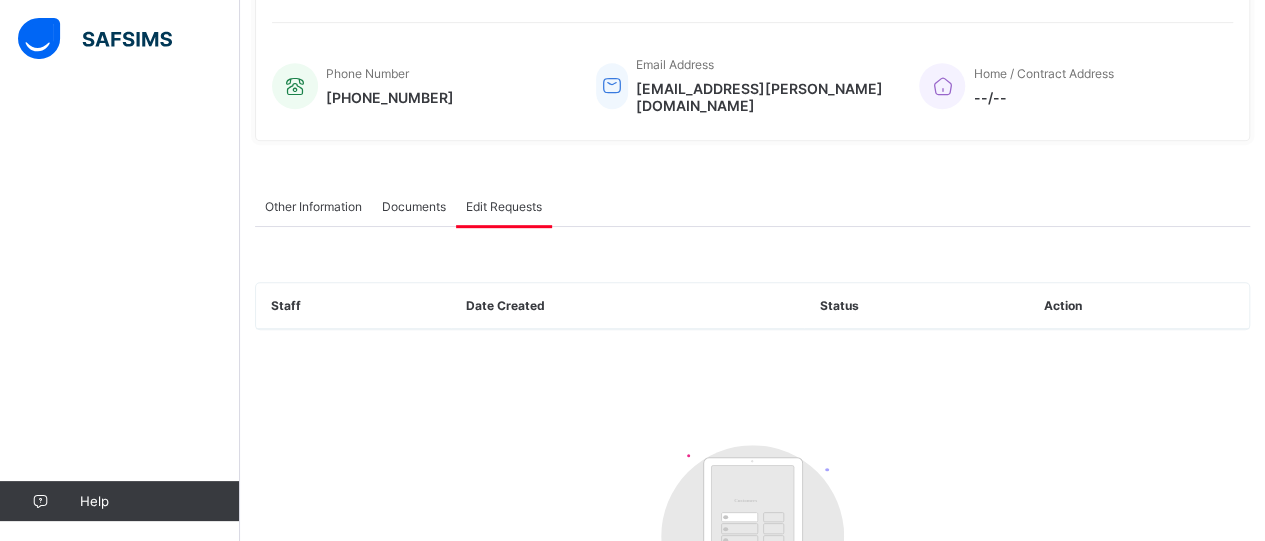 scroll, scrollTop: 657, scrollLeft: 0, axis: vertical 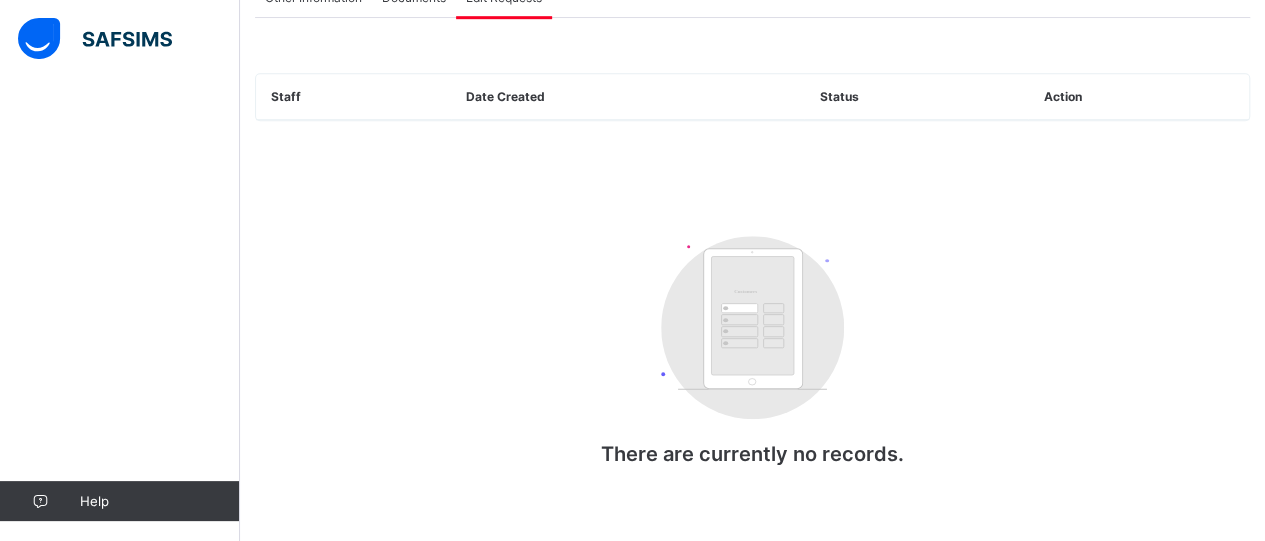 click on "Staff" at bounding box center (353, 97) 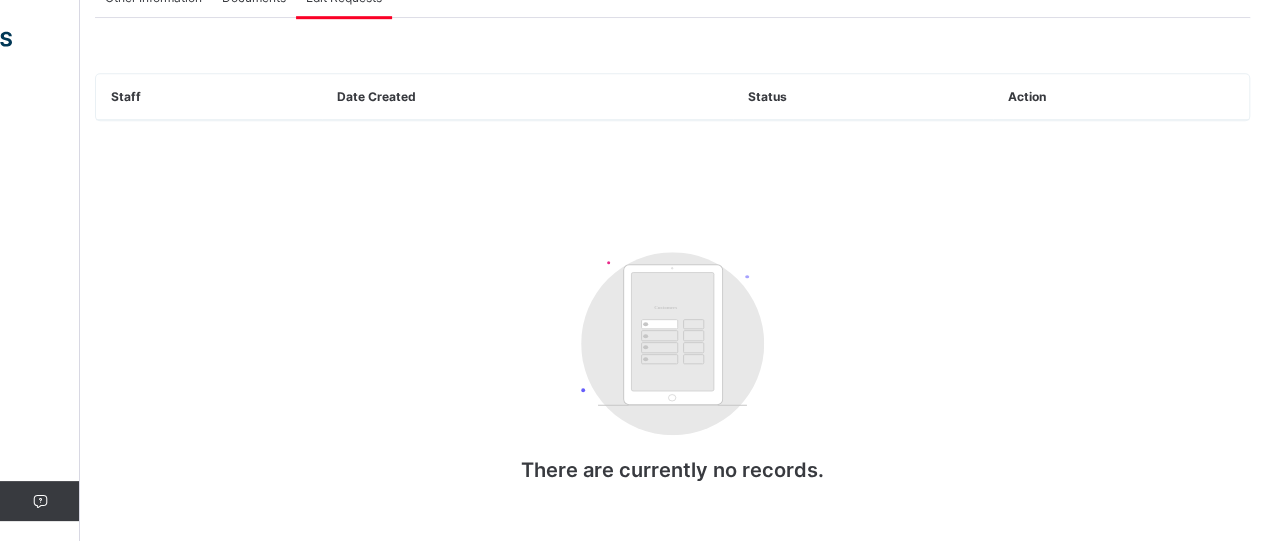 click on "Status" at bounding box center [863, 97] 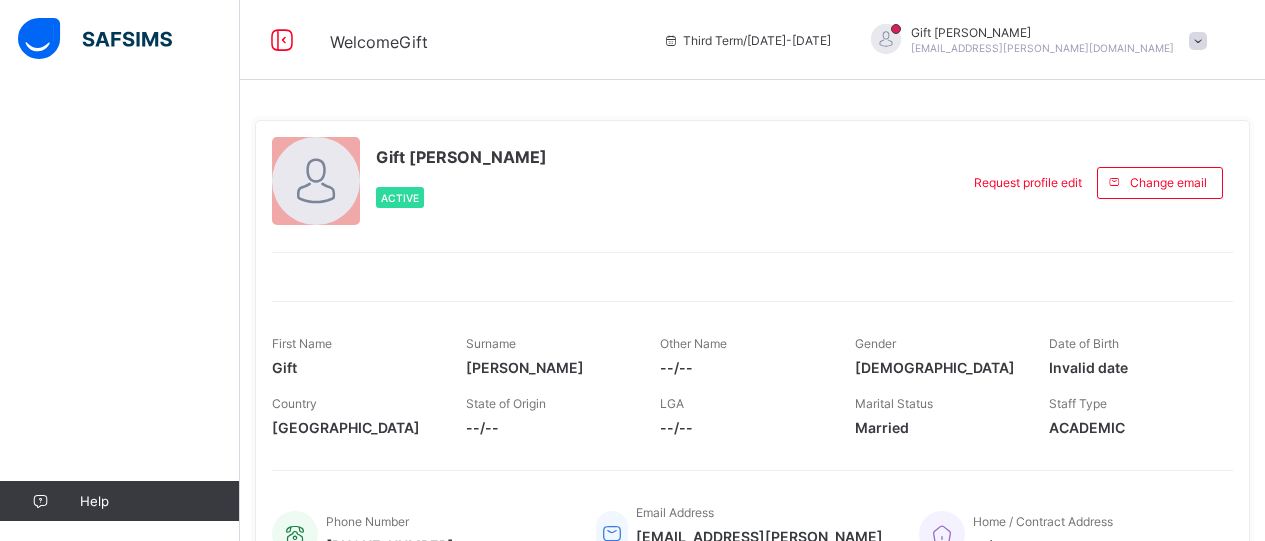 scroll, scrollTop: 0, scrollLeft: 0, axis: both 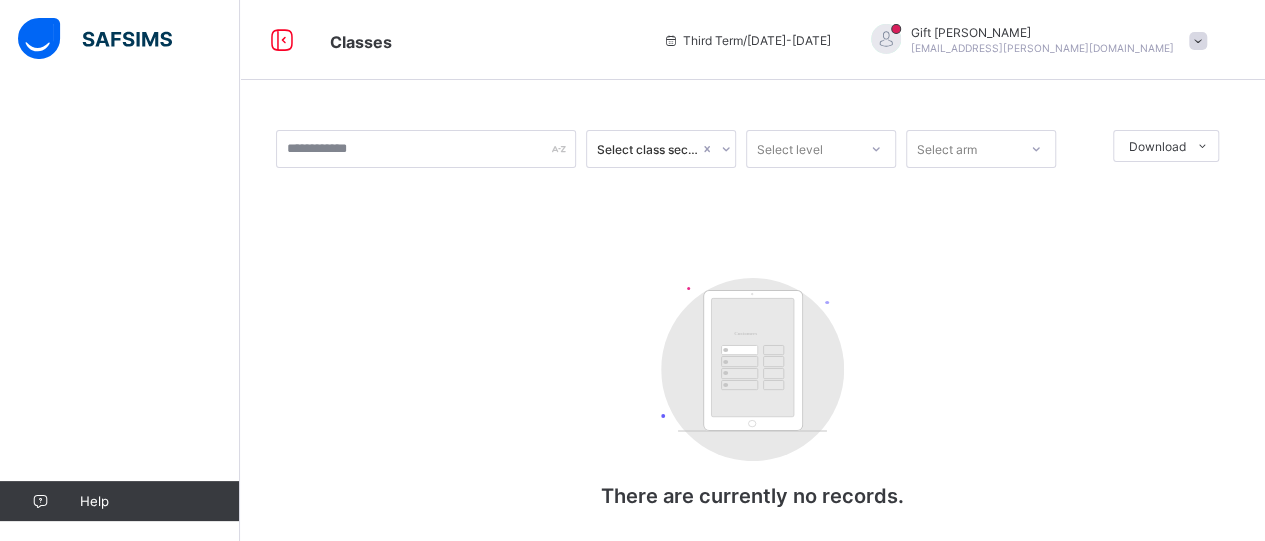 click on "Third Term  /  2024-2025" at bounding box center (747, 40) 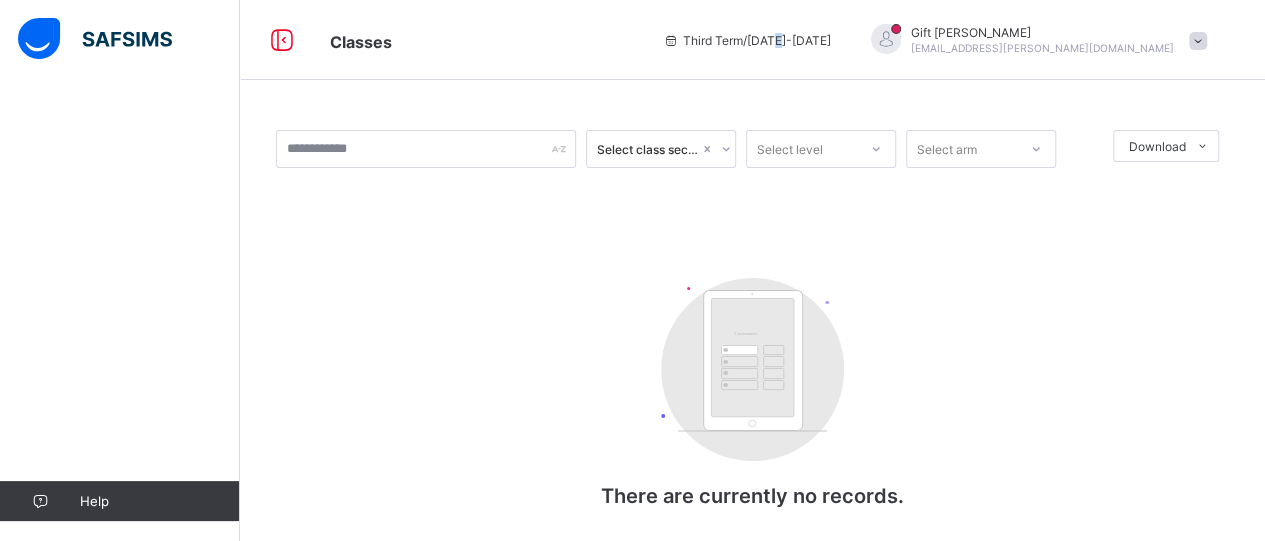 click on "Third Term  /  2024-2025" at bounding box center [747, 40] 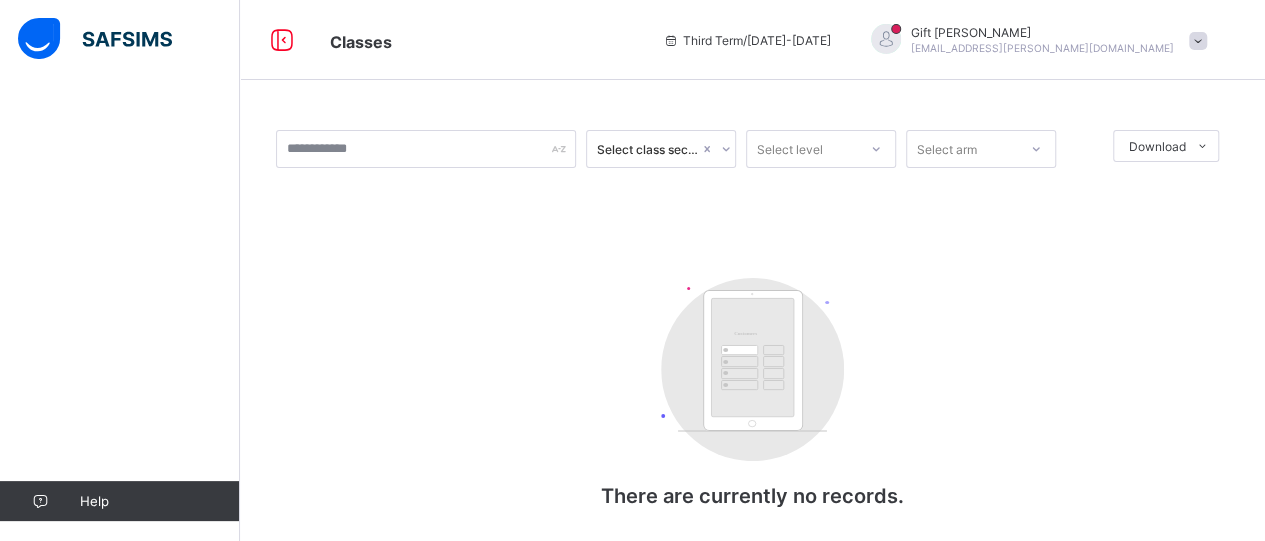 click on "Gift    Francis" at bounding box center [1042, 32] 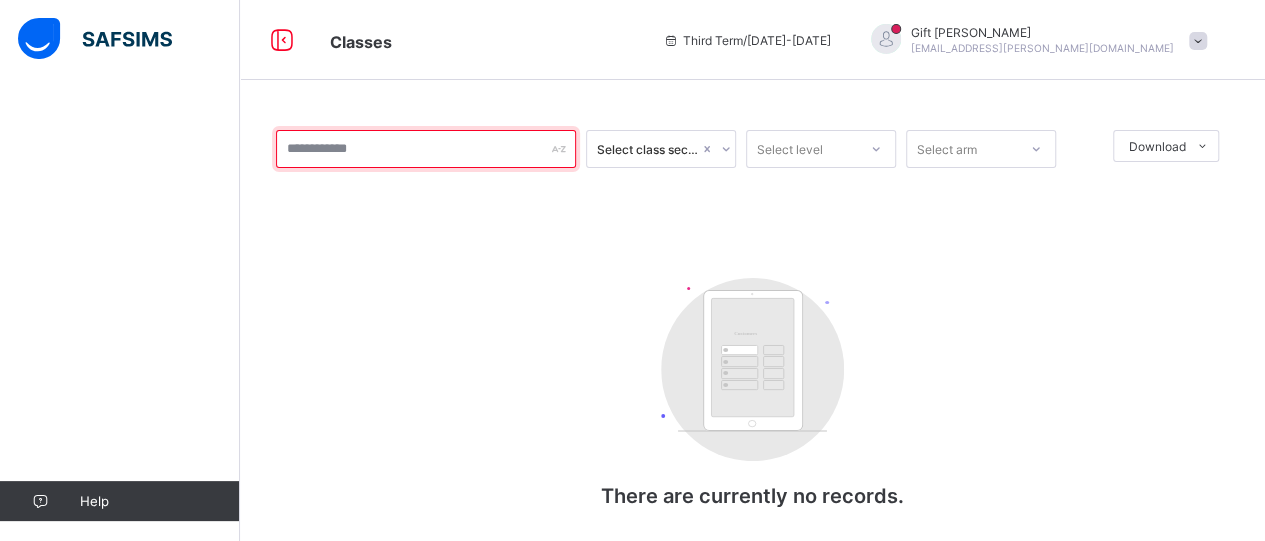click at bounding box center [426, 149] 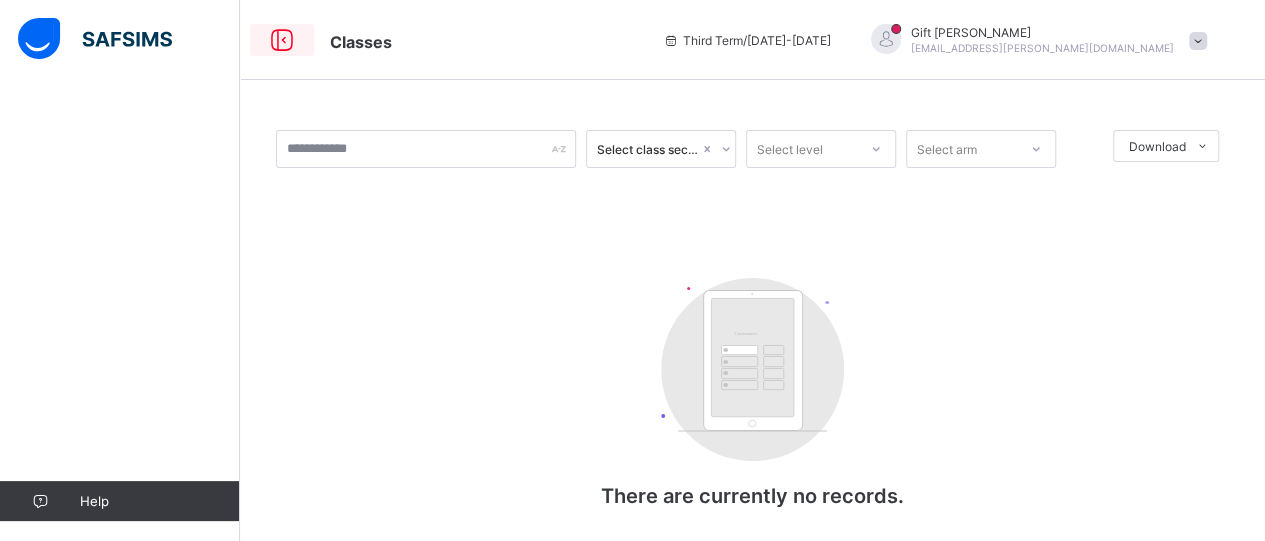 click at bounding box center (282, 40) 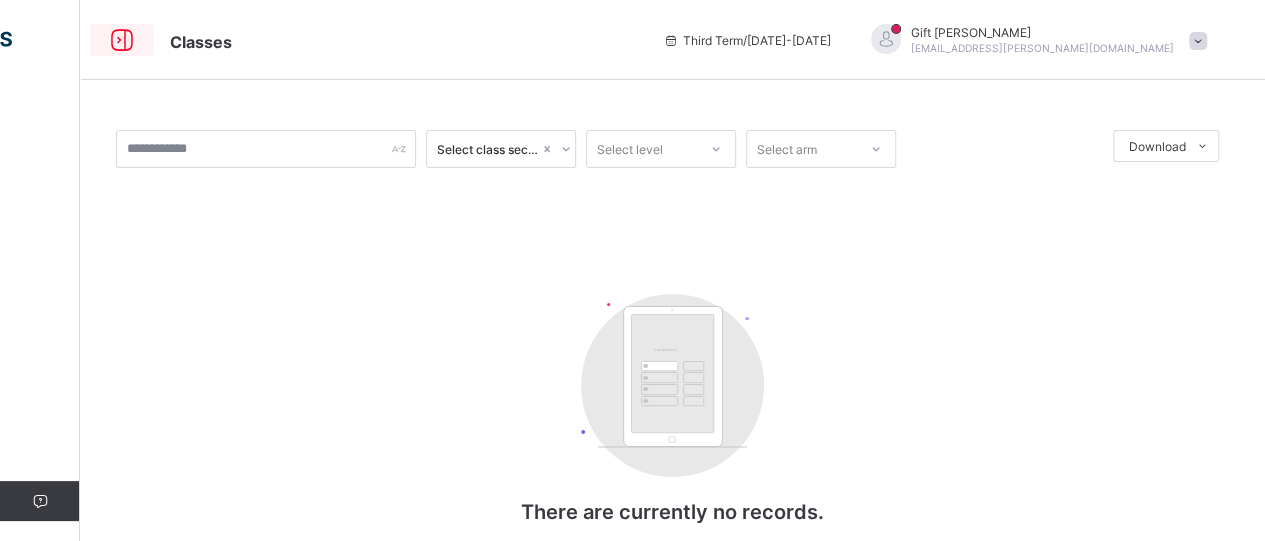 click at bounding box center (122, 40) 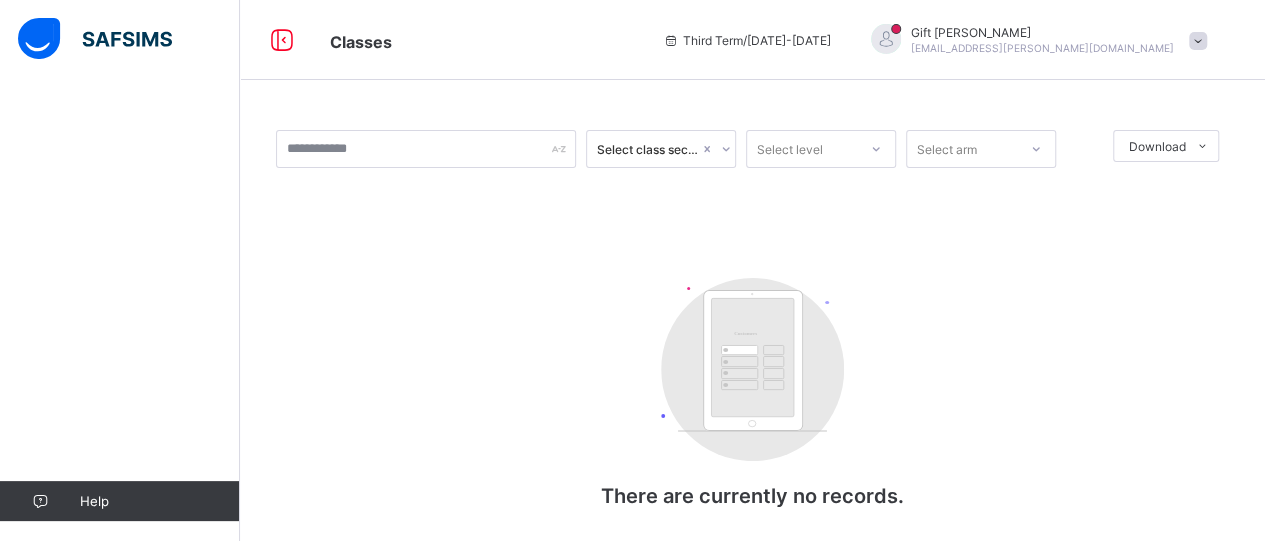 click at bounding box center (95, 39) 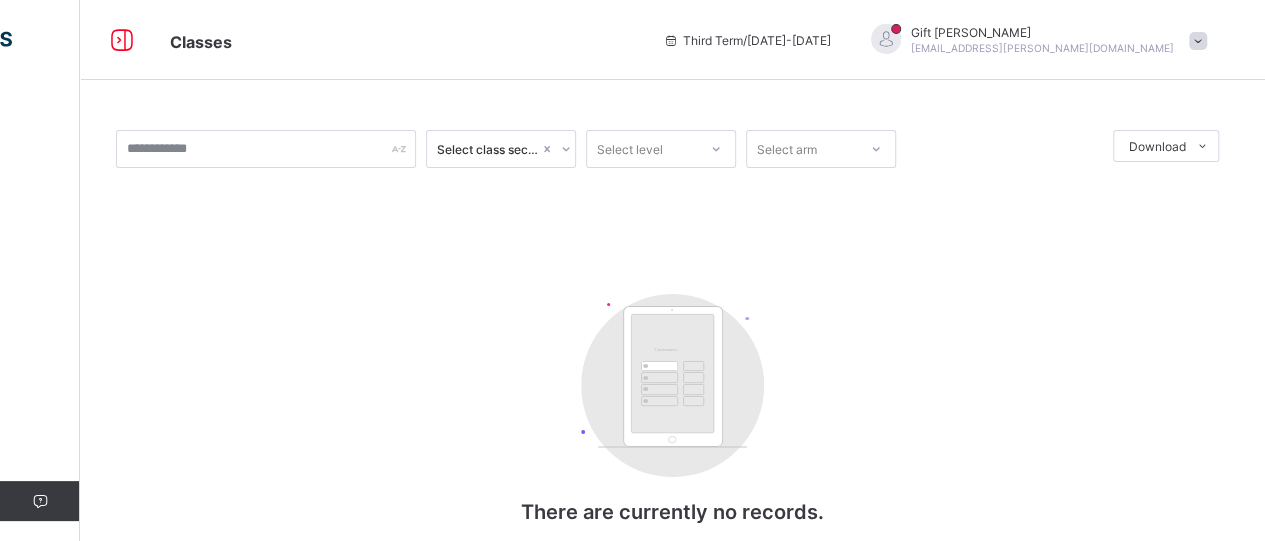 click on "Select class section Select level Select arm Download Pdf Report Excel Report   Customers There are currently no records." at bounding box center (672, 347) 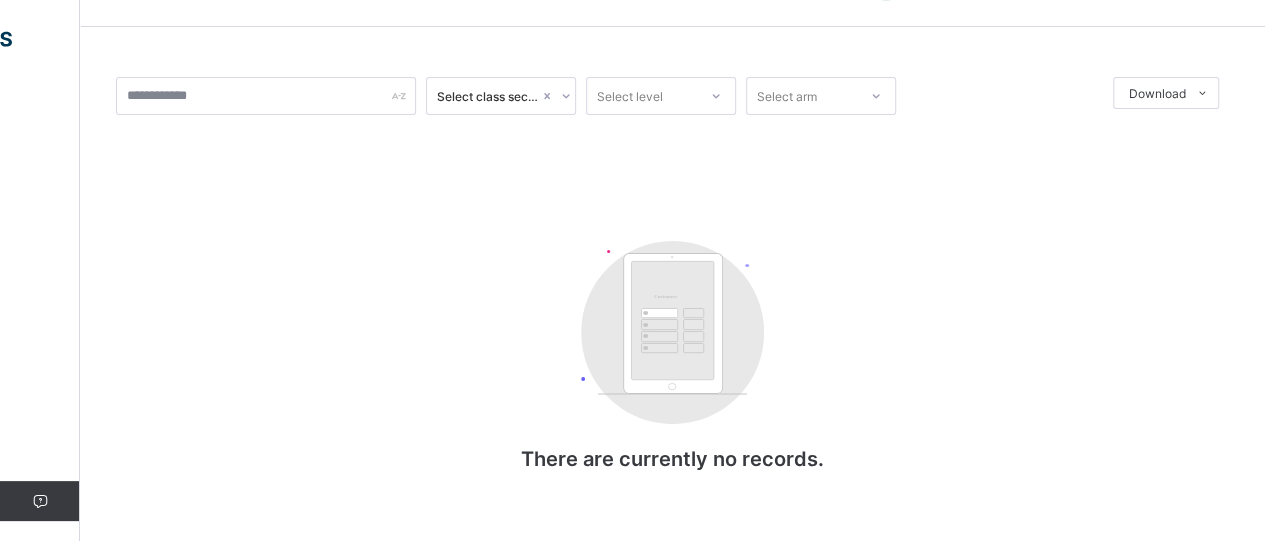 scroll, scrollTop: 0, scrollLeft: 0, axis: both 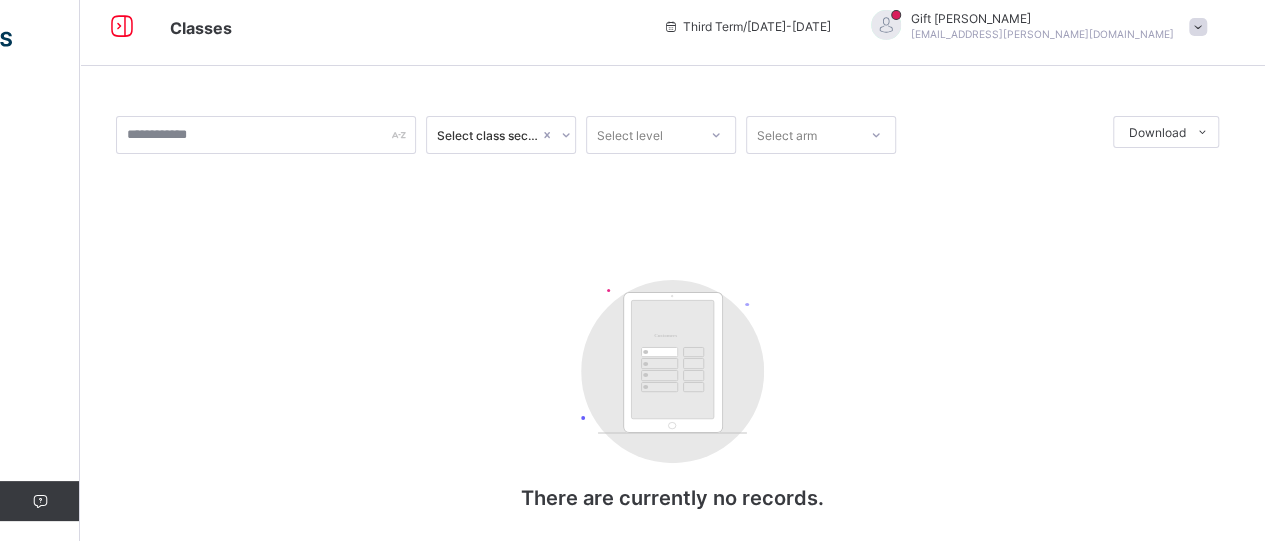 click on "Select class section Select level Select arm Download Pdf Report Excel Report   Customers There are currently no records." at bounding box center (672, 333) 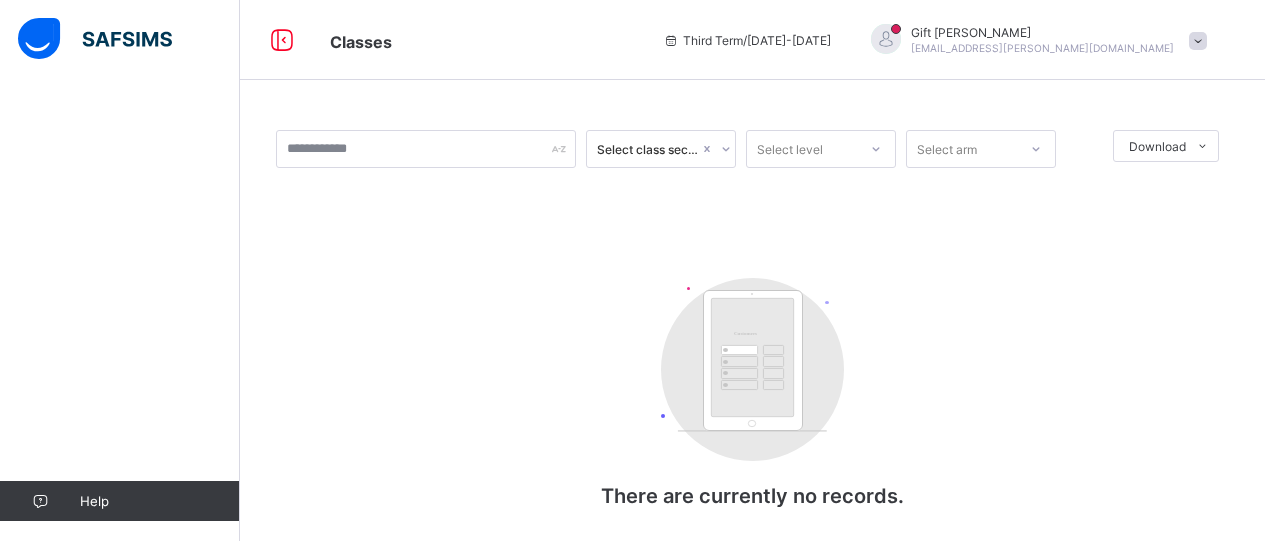 scroll, scrollTop: 0, scrollLeft: 0, axis: both 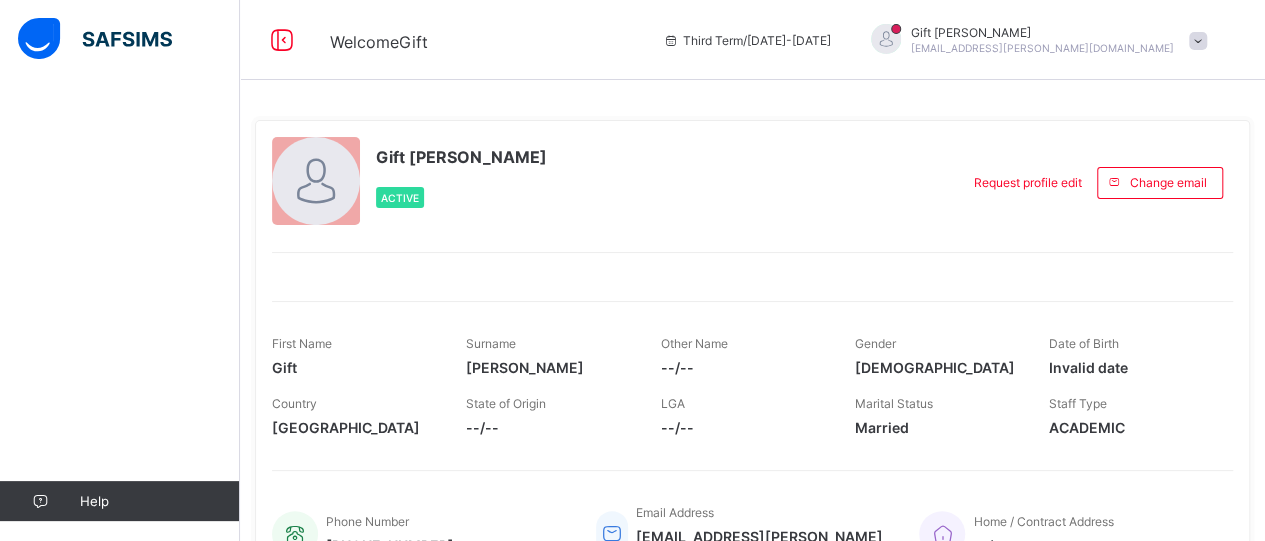 click at bounding box center [95, 39] 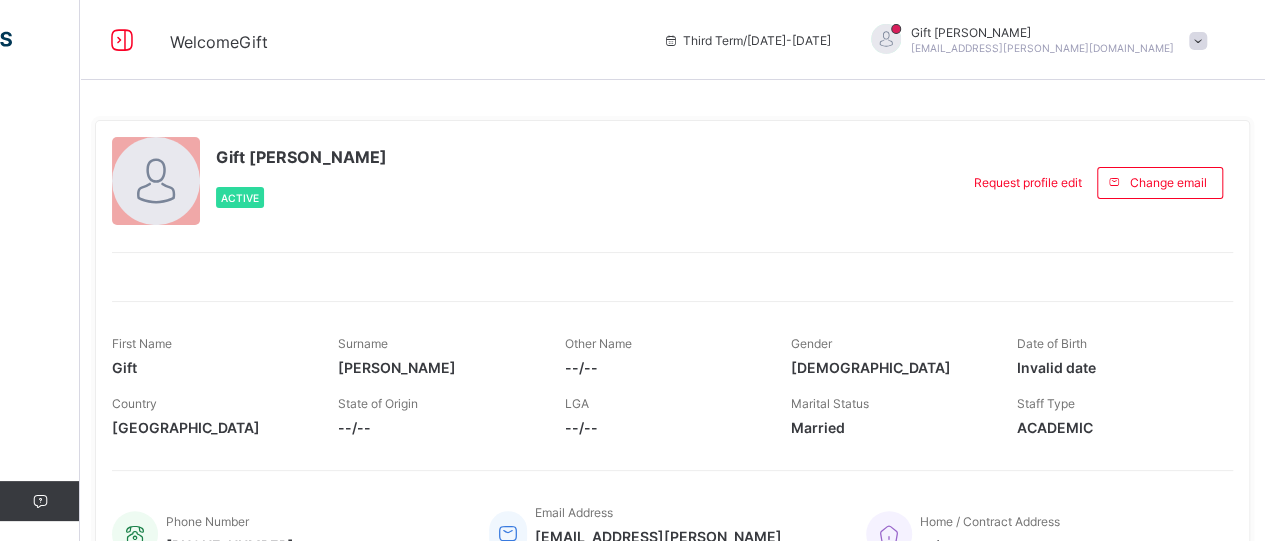 click at bounding box center [1198, 41] 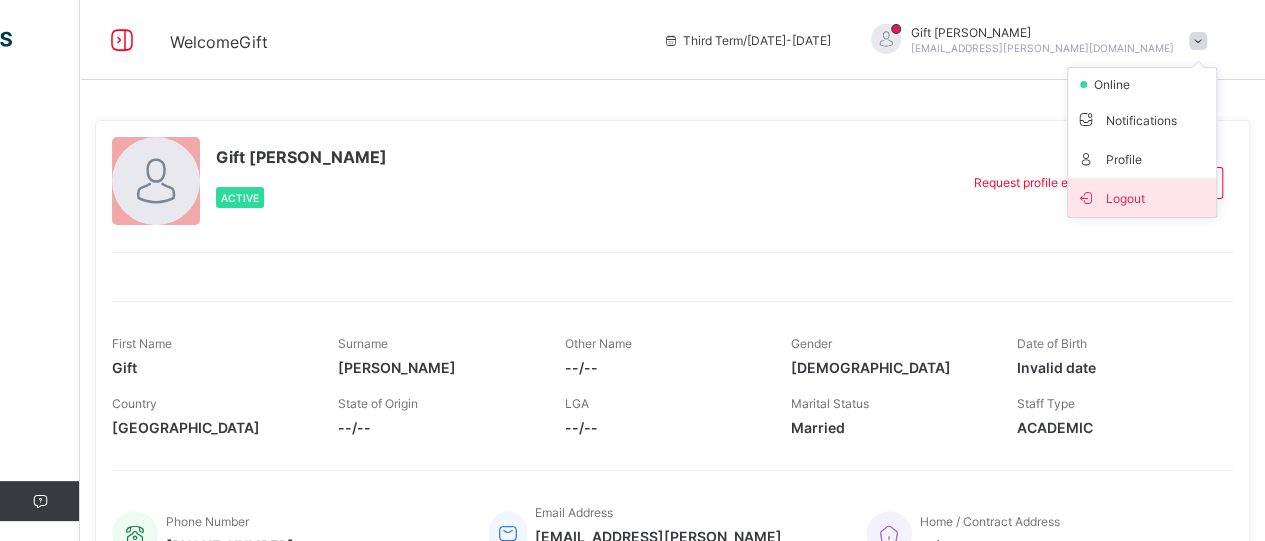 click on "Logout" at bounding box center (1142, 197) 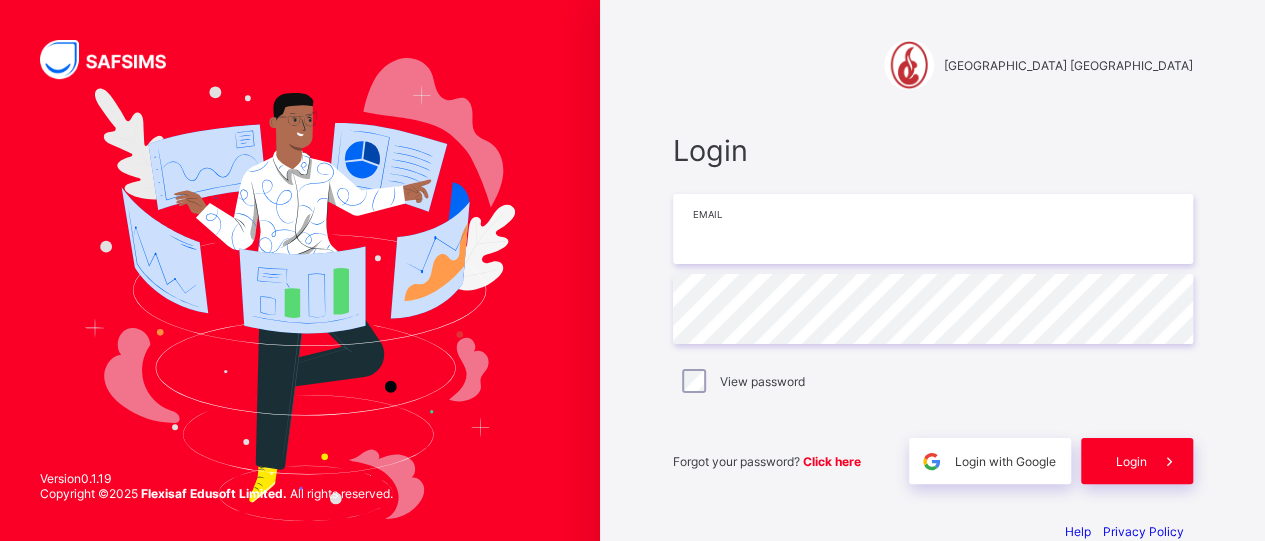 type on "**********" 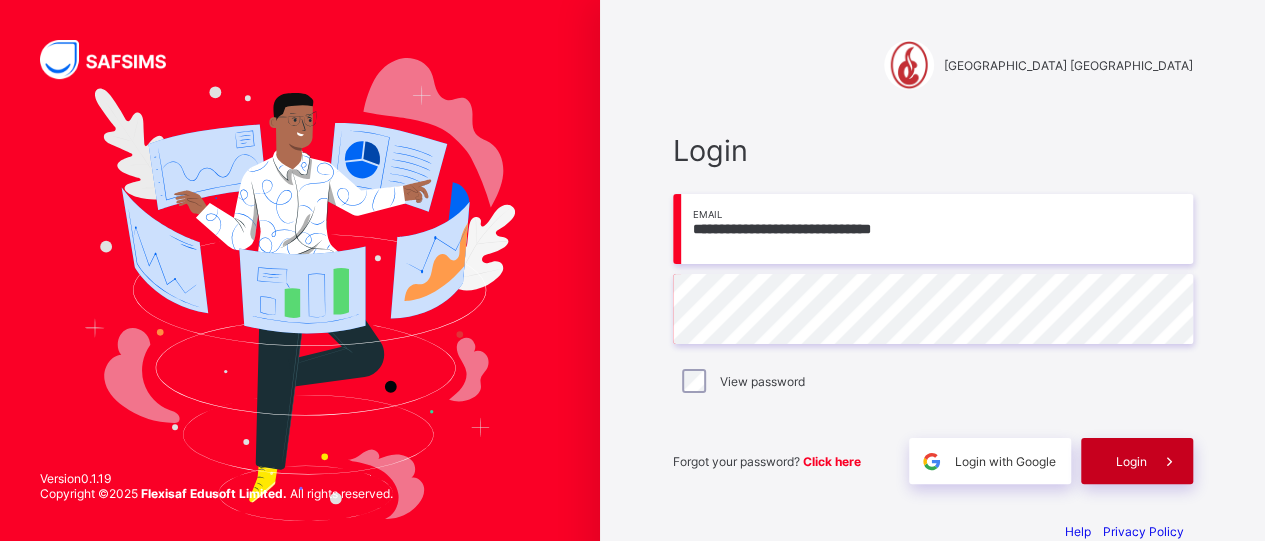 click on "Login" at bounding box center (1131, 461) 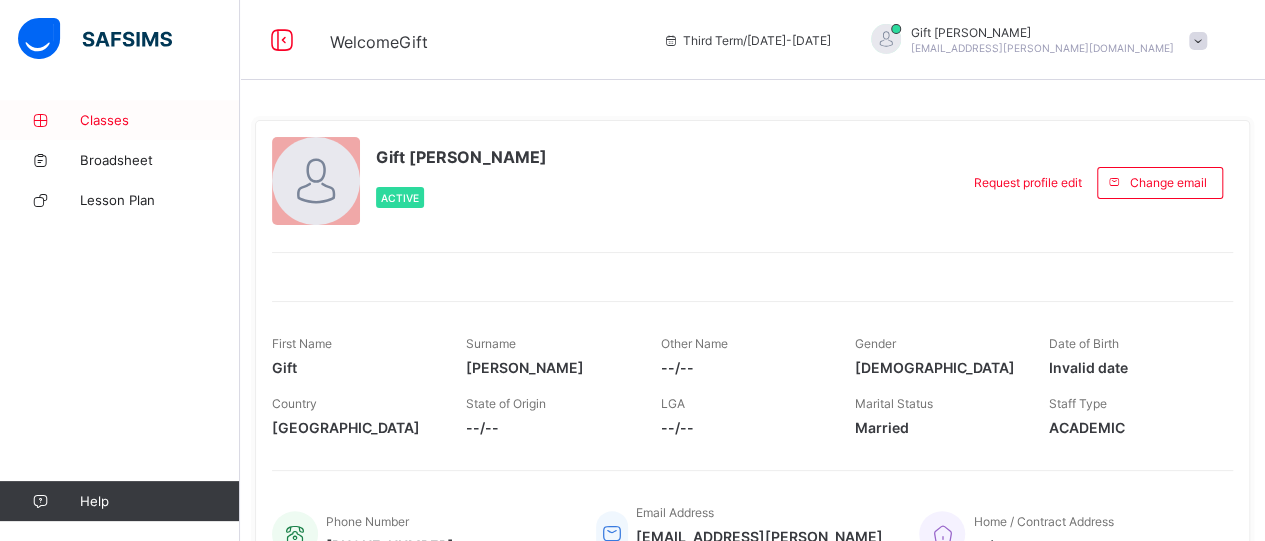 click on "Classes" at bounding box center [120, 120] 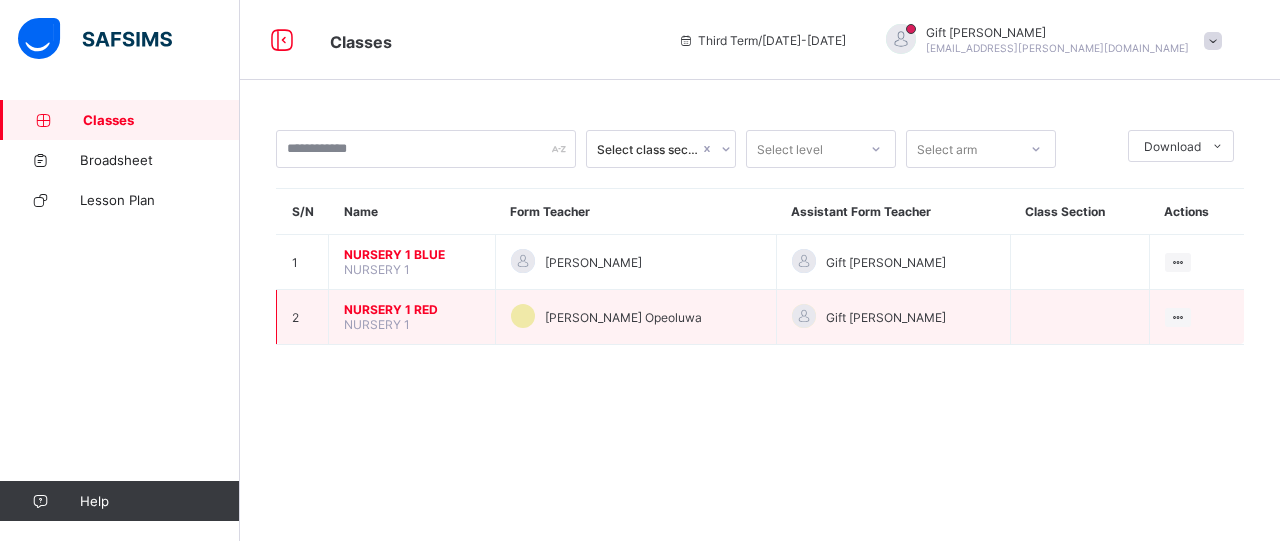 click on "NURSERY 1   RED" at bounding box center [412, 309] 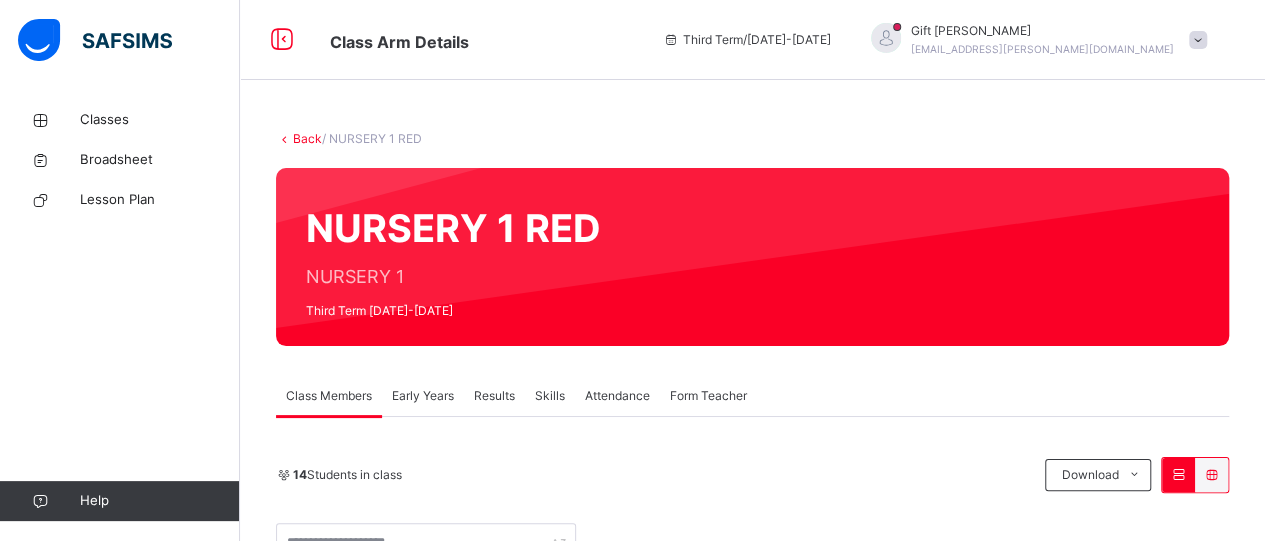 click on "Early Years" at bounding box center [423, 396] 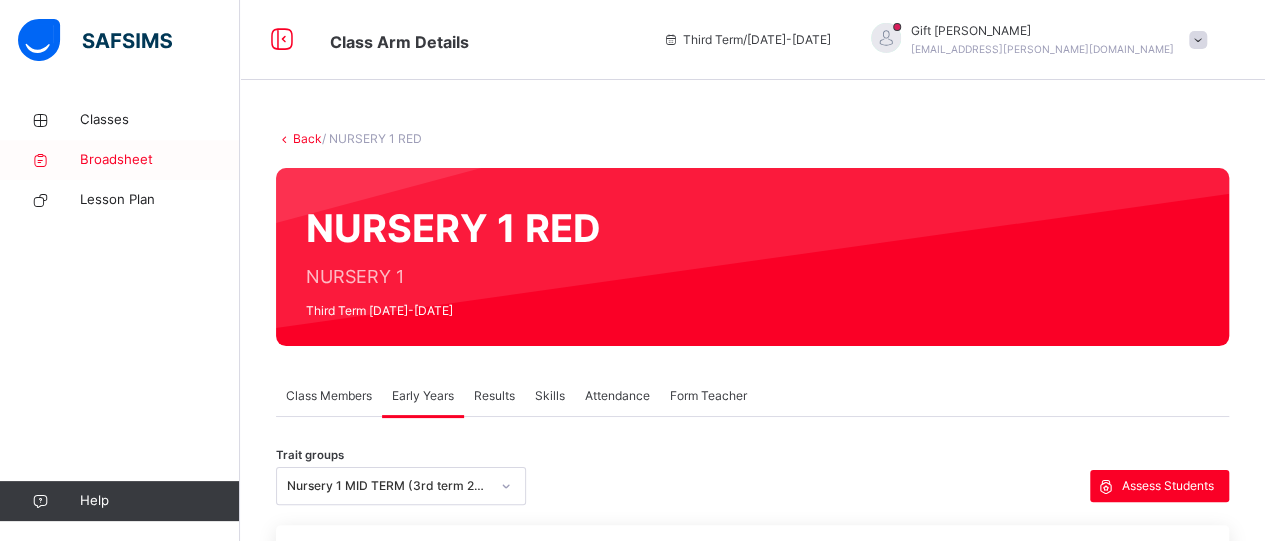 click on "Broadsheet" at bounding box center [160, 160] 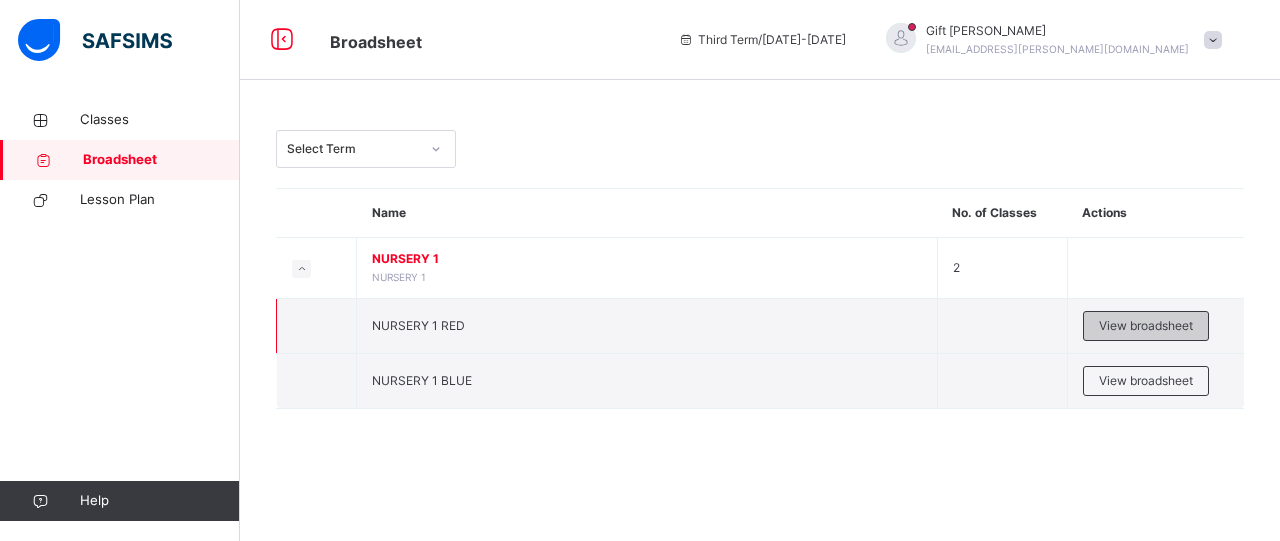 click on "View broadsheet" at bounding box center (1146, 326) 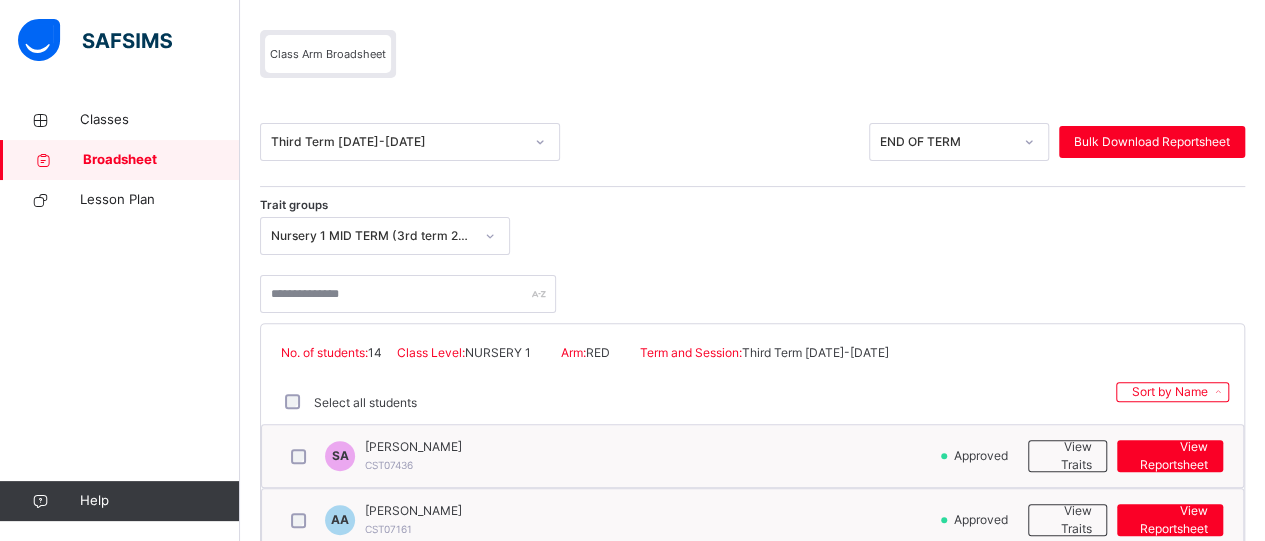 scroll, scrollTop: 160, scrollLeft: 0, axis: vertical 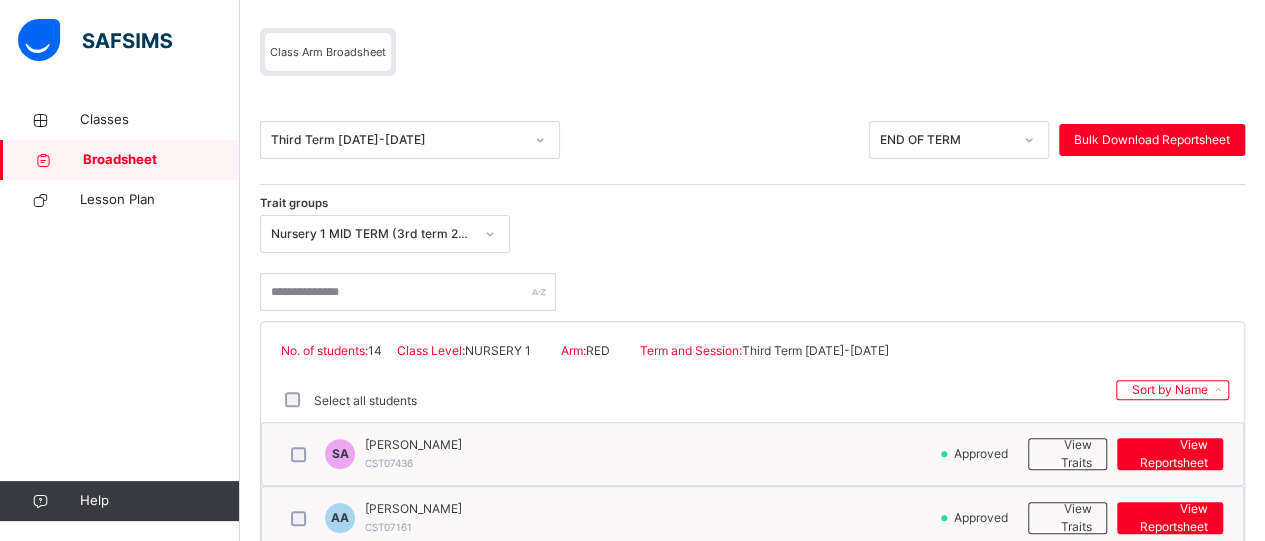 click 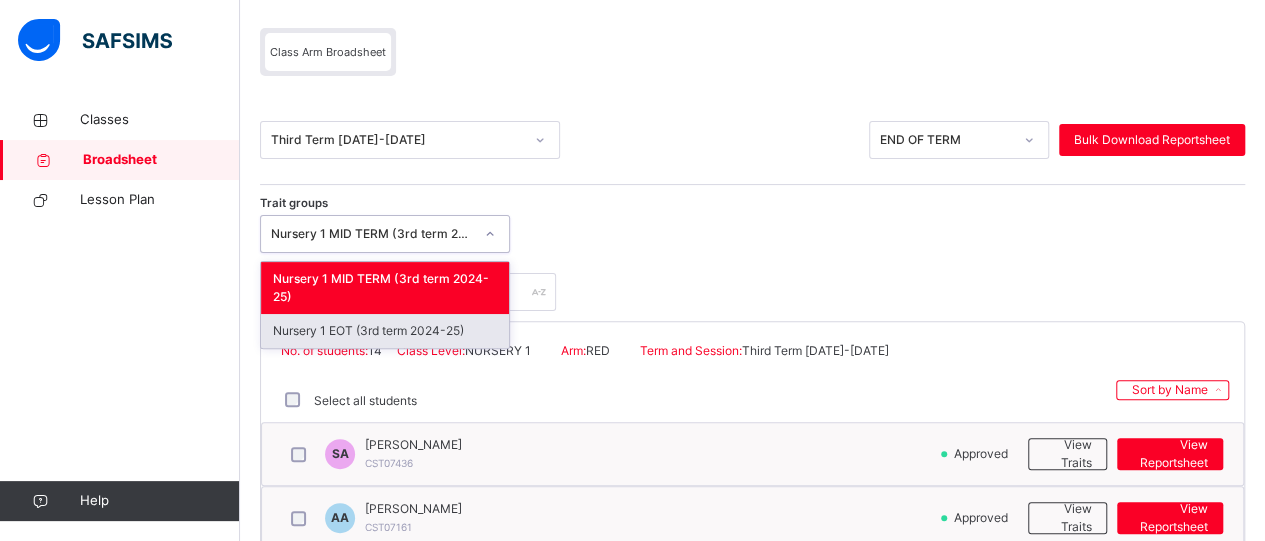 click on "Nursery 1 EOT (3rd term 2024-25)" at bounding box center [385, 331] 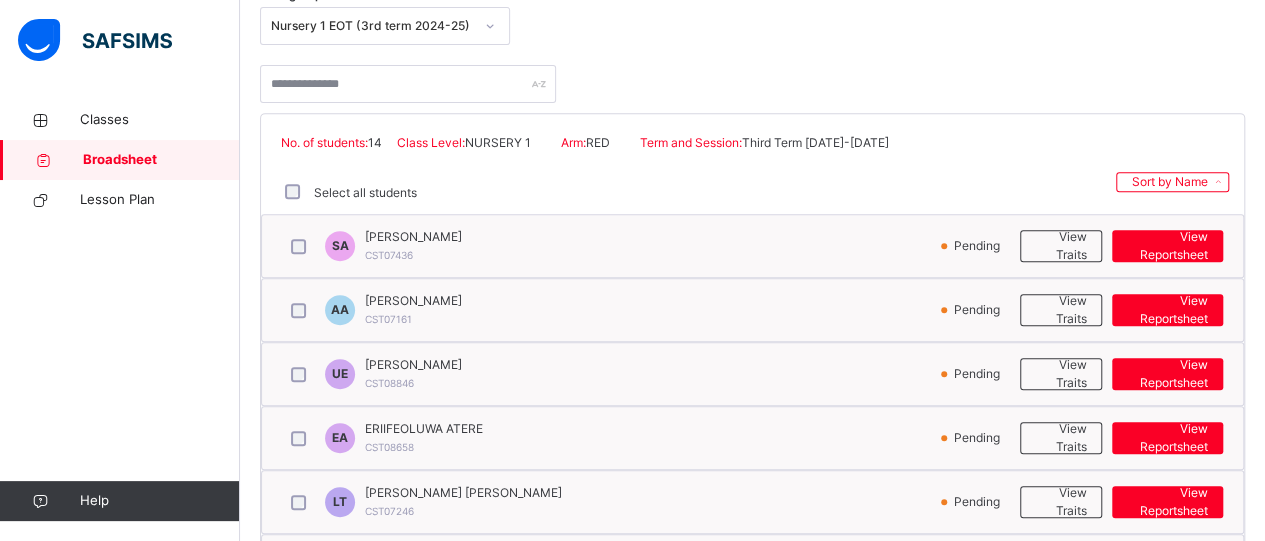 scroll, scrollTop: 400, scrollLeft: 0, axis: vertical 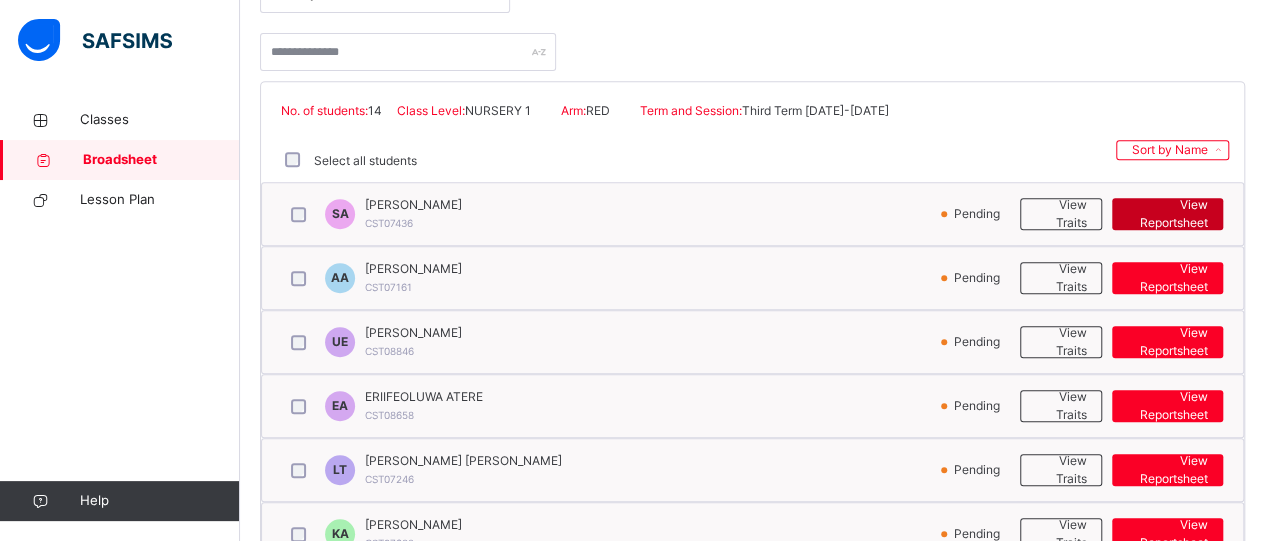 click on "View Reportsheet" at bounding box center (1167, 214) 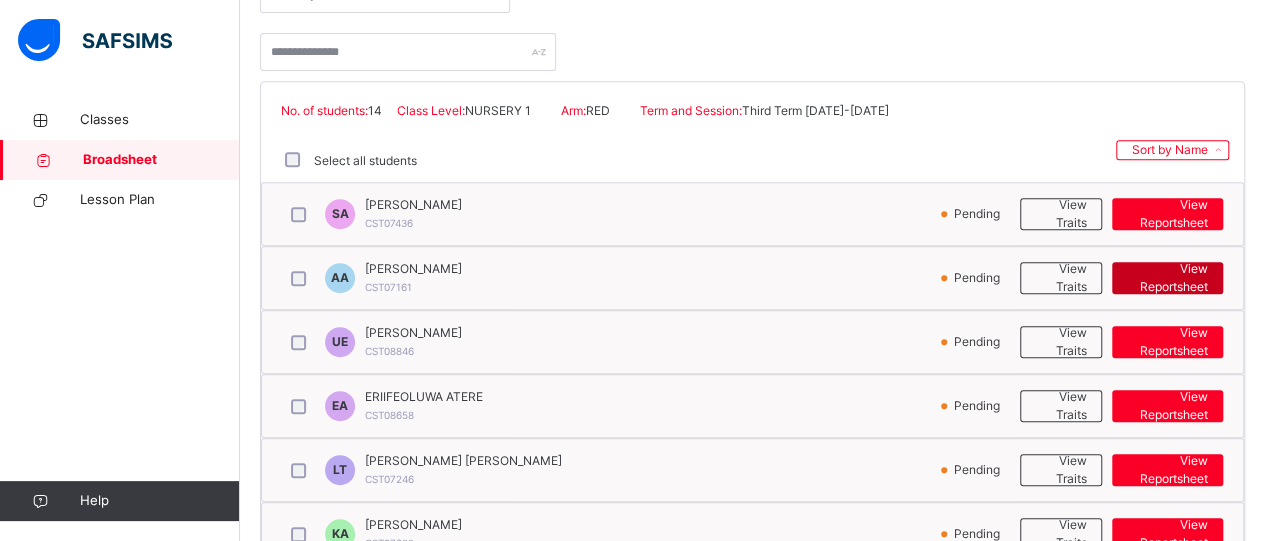 click on "View Reportsheet" at bounding box center [1167, 278] 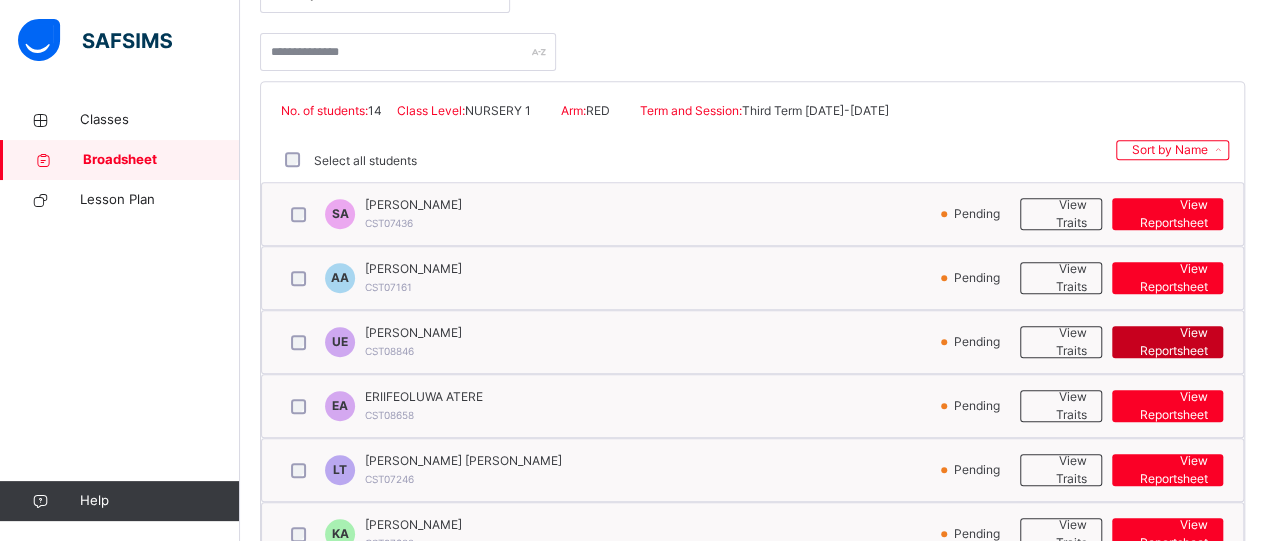 click on "View Reportsheet" at bounding box center [1167, 342] 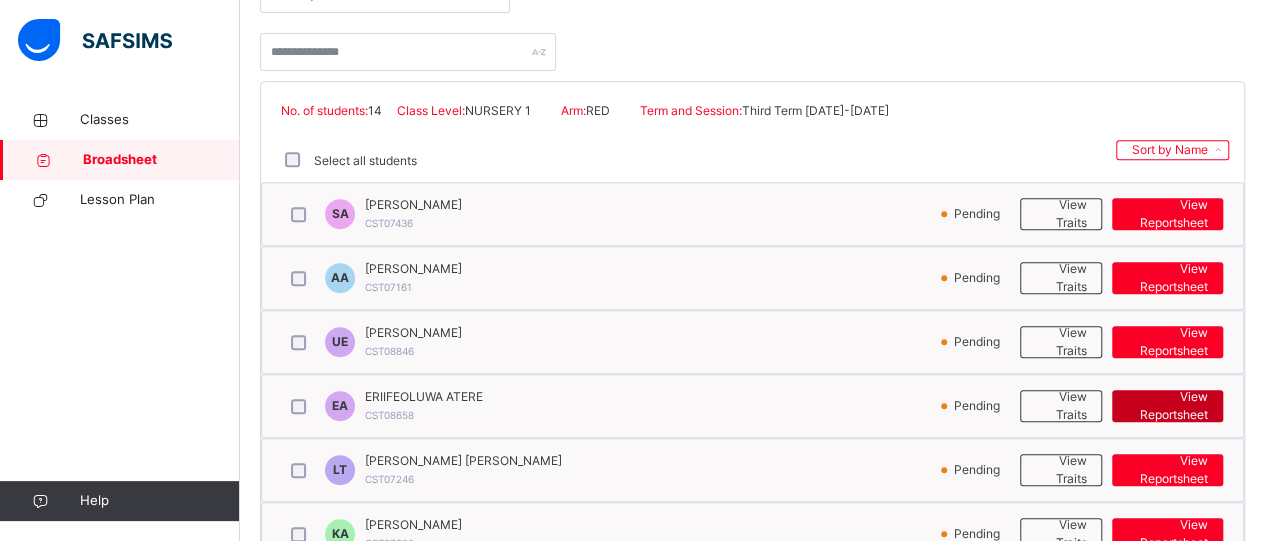 click on "View Reportsheet" at bounding box center (1167, 406) 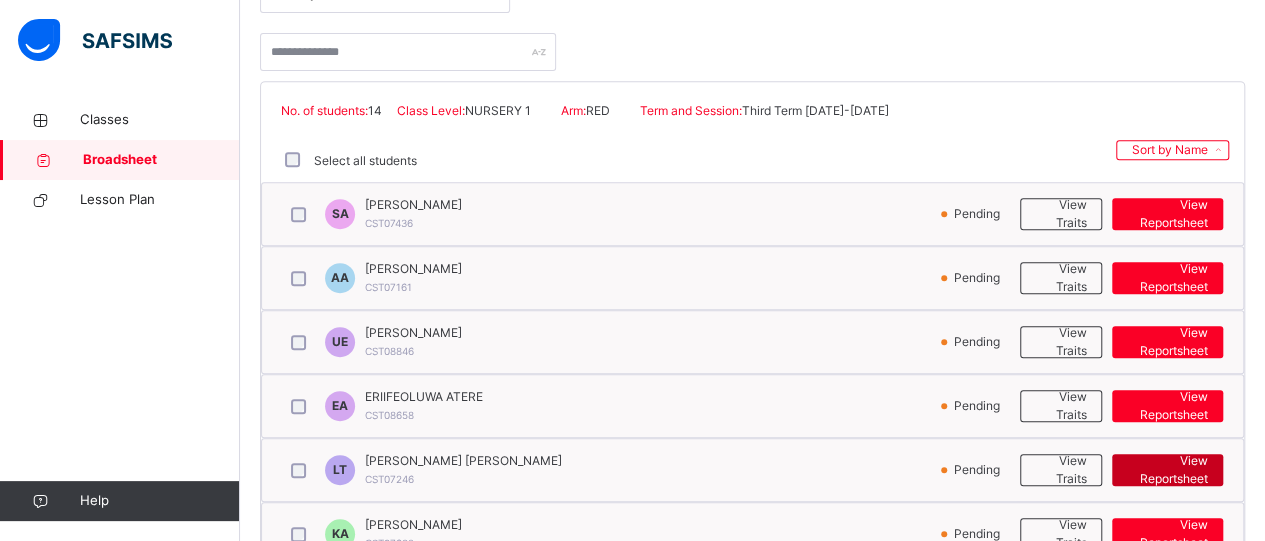 click on "View Reportsheet" at bounding box center [1167, 470] 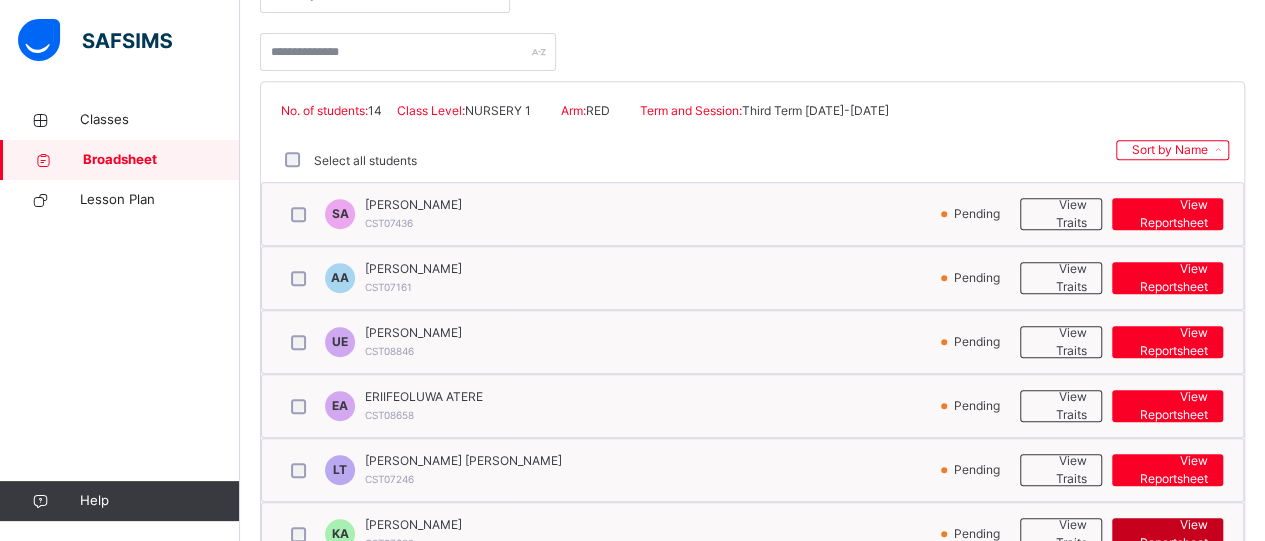 click on "View Reportsheet" at bounding box center [1167, 534] 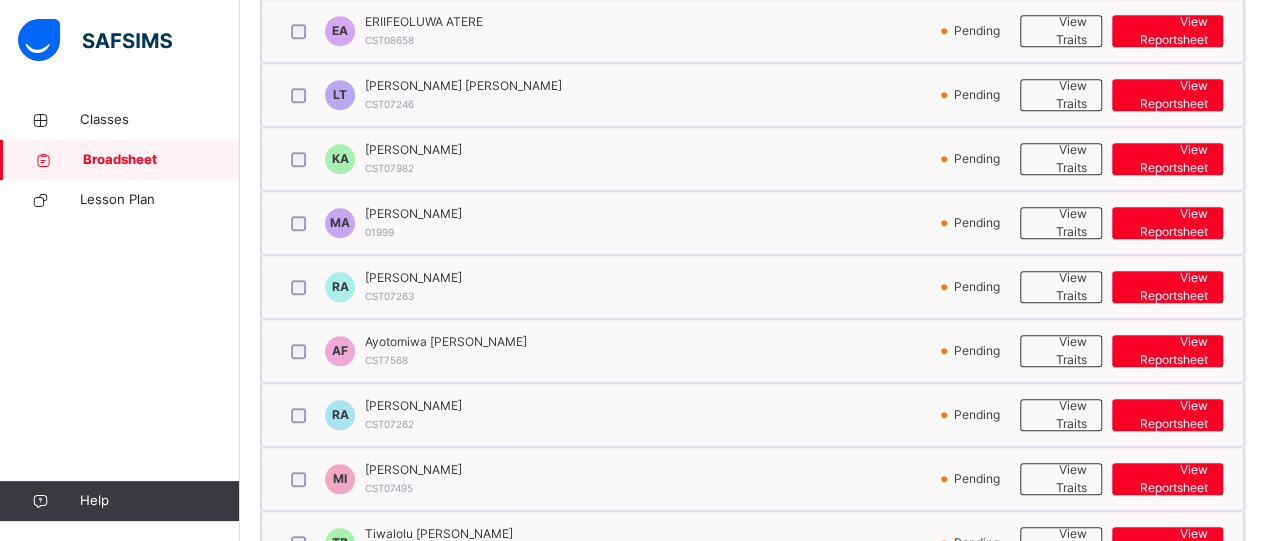 scroll, scrollTop: 800, scrollLeft: 0, axis: vertical 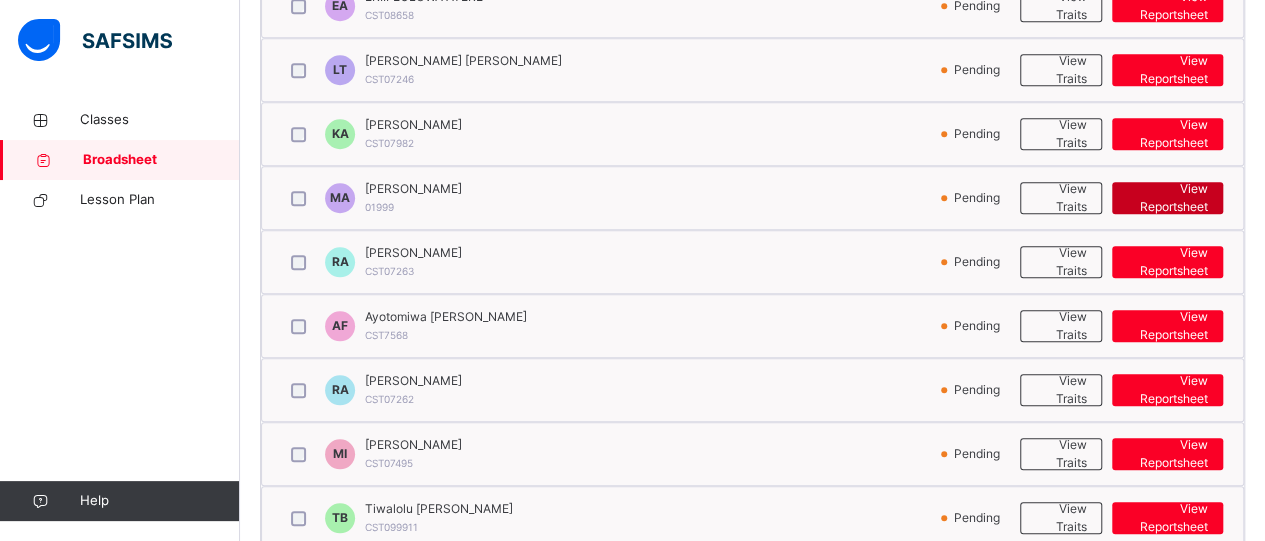 click on "View Reportsheet" at bounding box center (1167, 198) 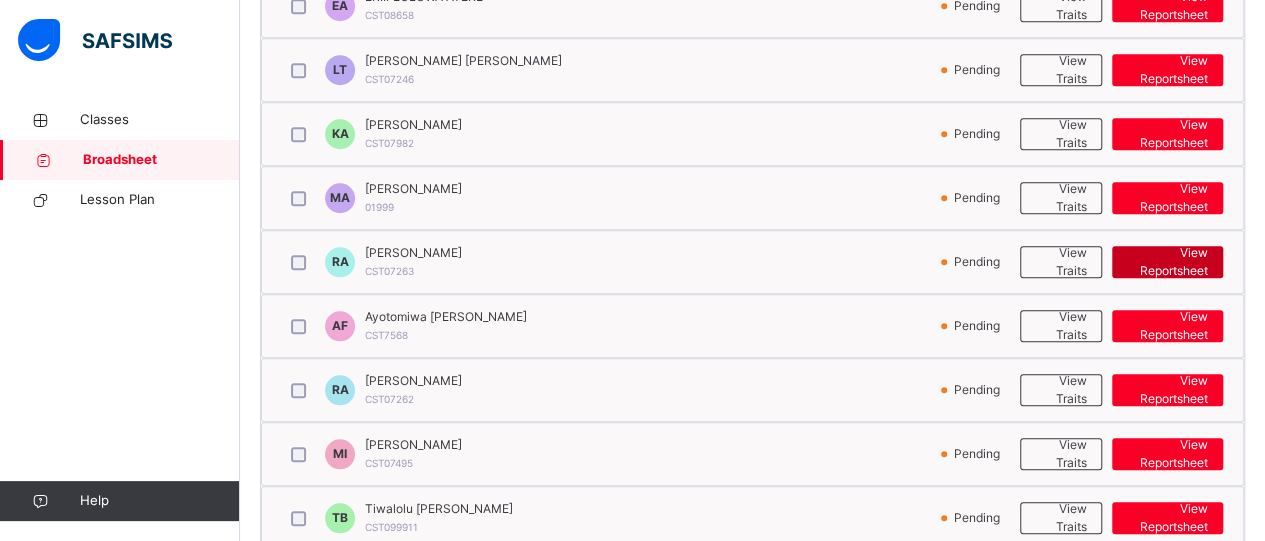 click on "View Reportsheet" at bounding box center [1167, 262] 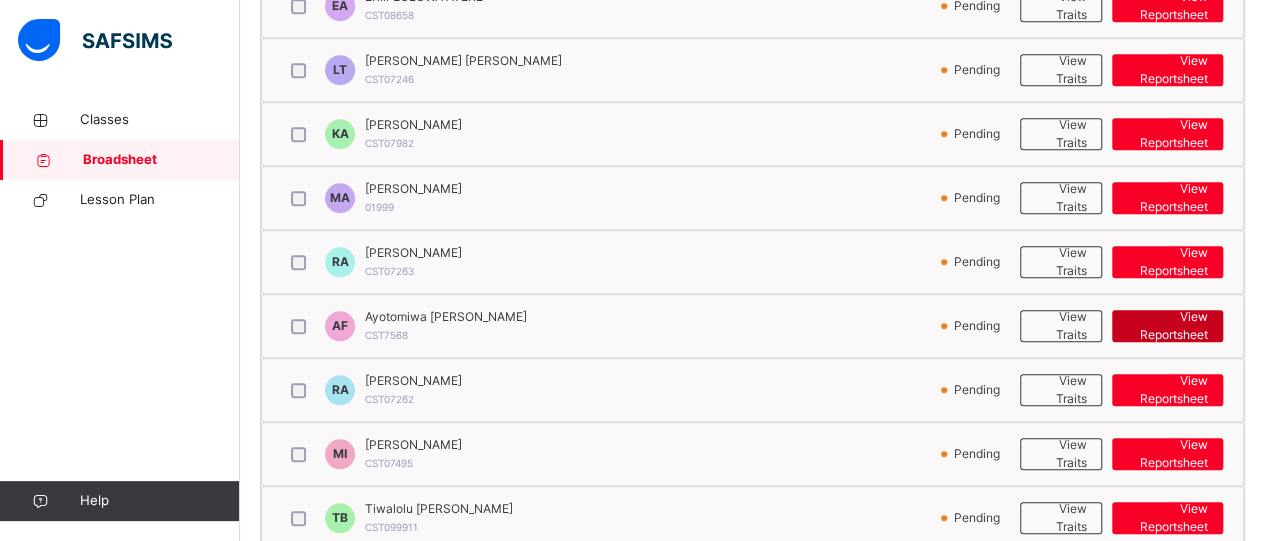 click on "View Reportsheet" at bounding box center [1167, 326] 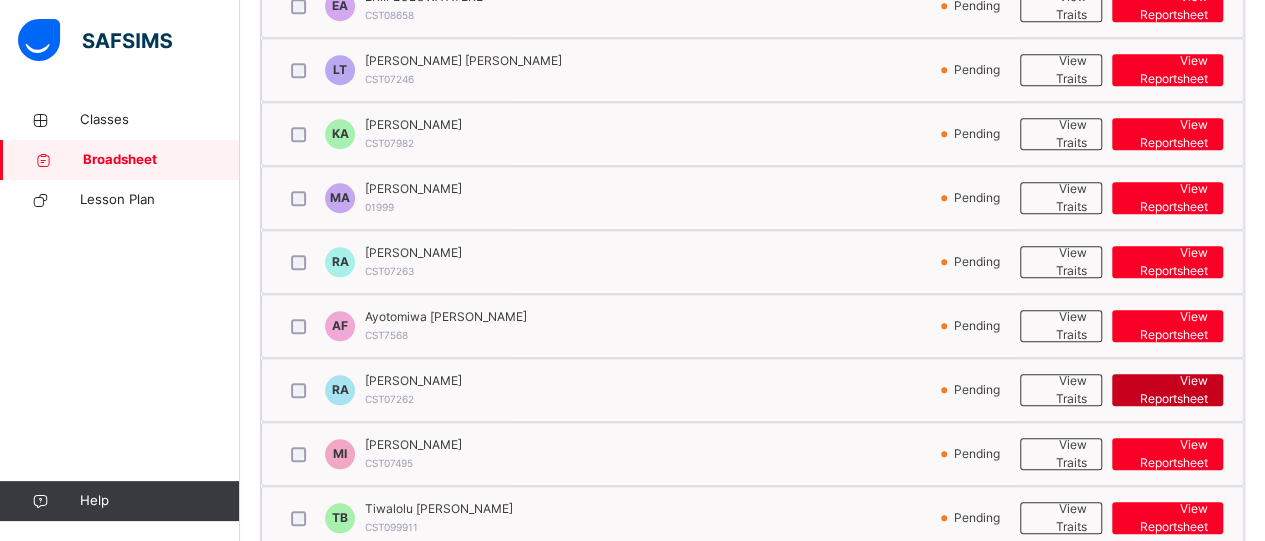 click on "View Reportsheet" at bounding box center (1167, 390) 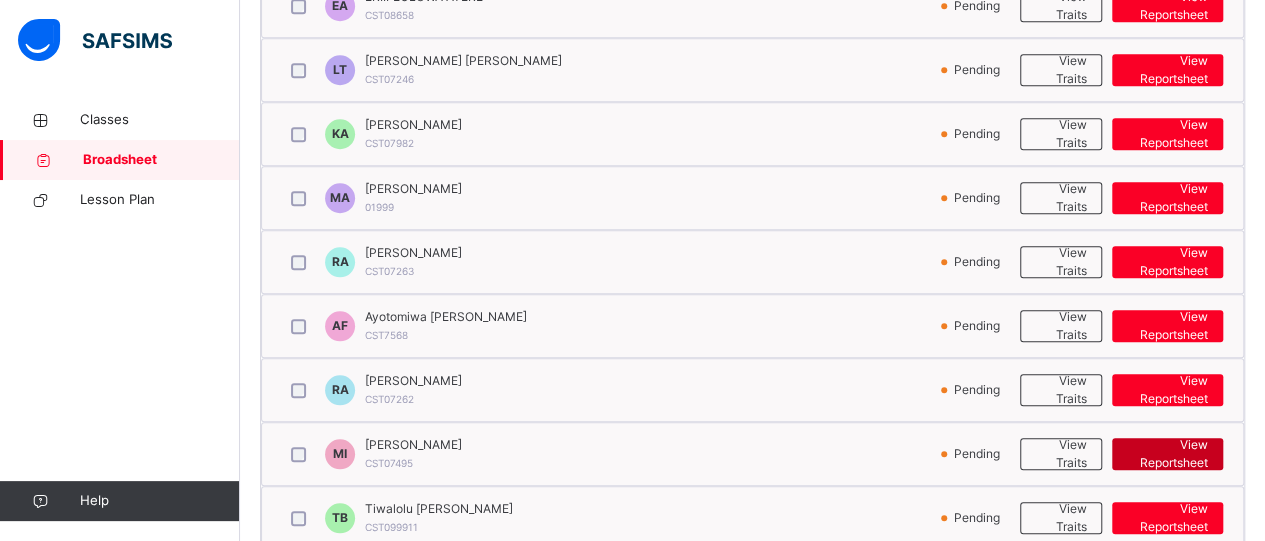 click on "View Reportsheet" at bounding box center [1167, 454] 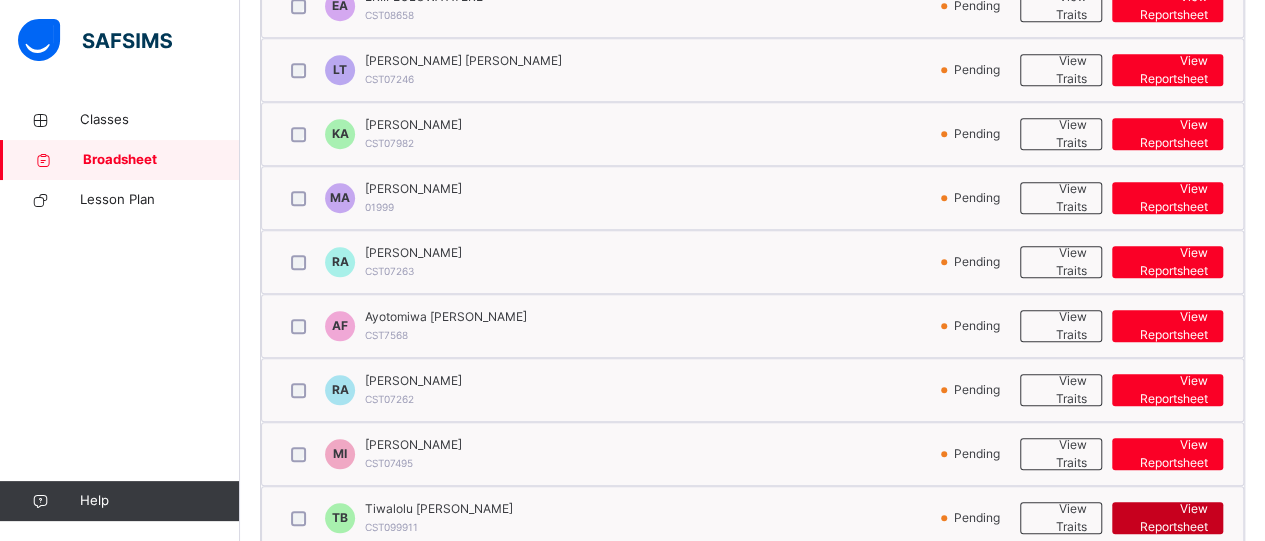 click on "View Reportsheet" at bounding box center [1167, 518] 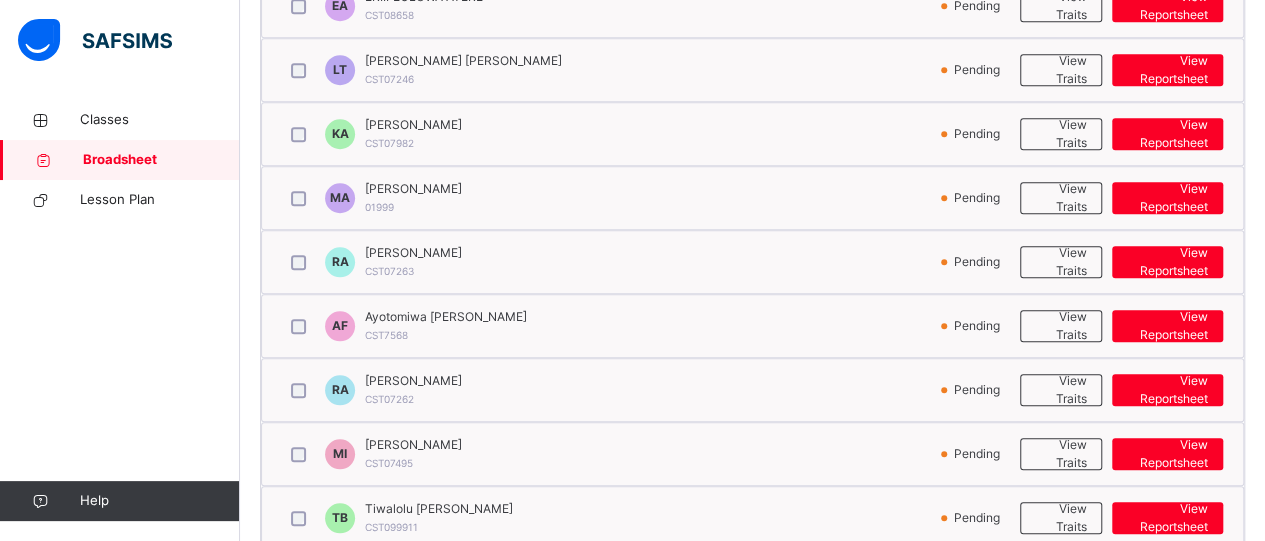 scroll, scrollTop: 967, scrollLeft: 0, axis: vertical 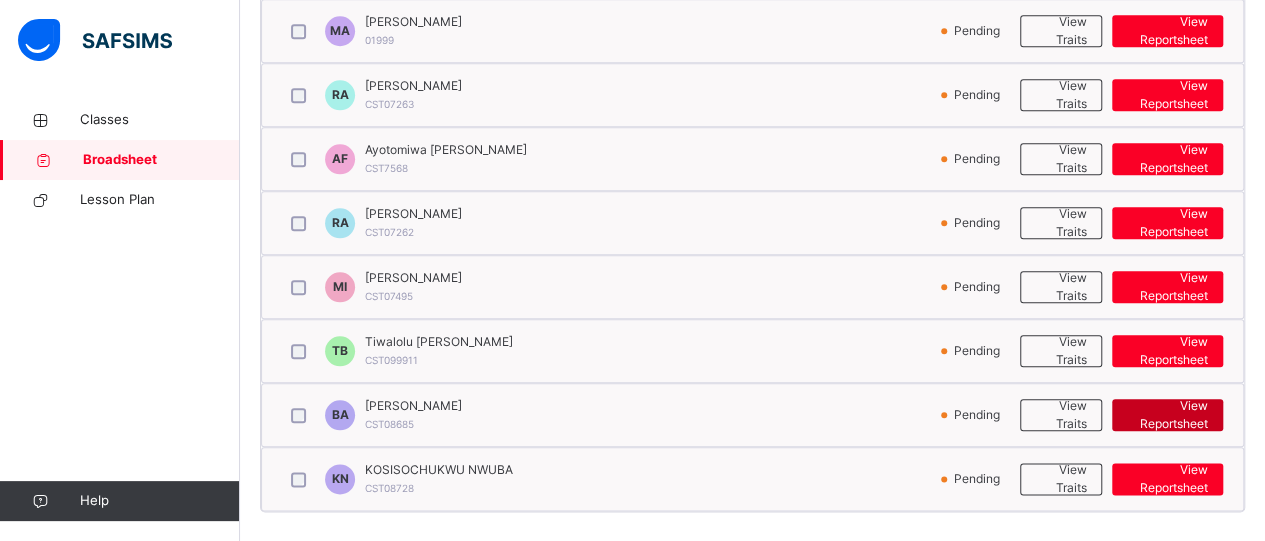 click on "View Reportsheet" at bounding box center (1167, 415) 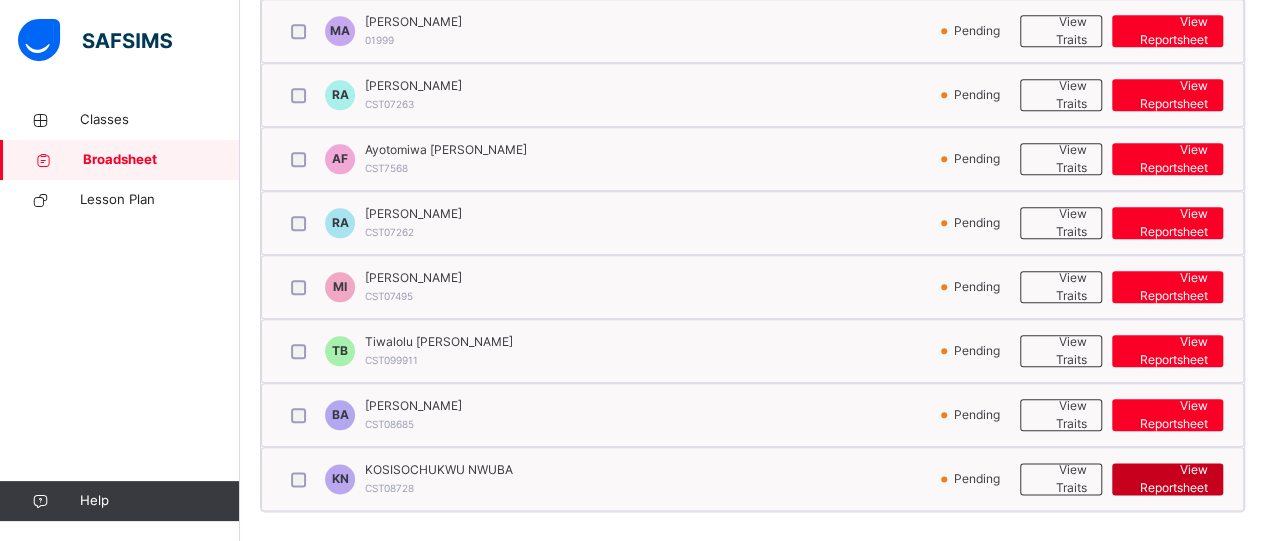 click on "View Reportsheet" at bounding box center (1167, 479) 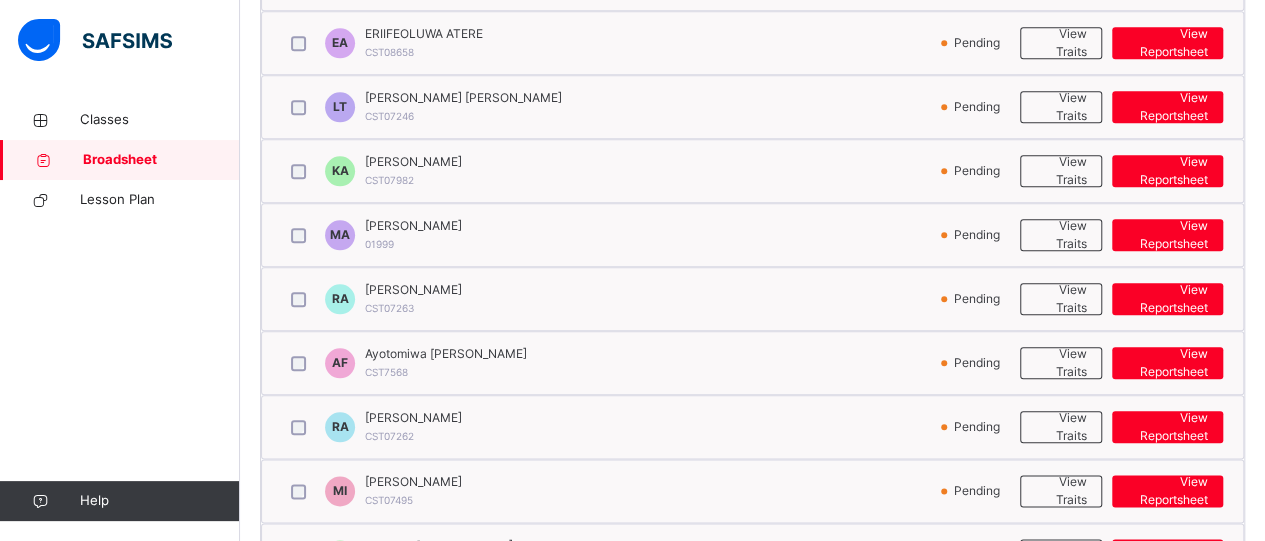 click on "×" at bounding box center (944, -926) 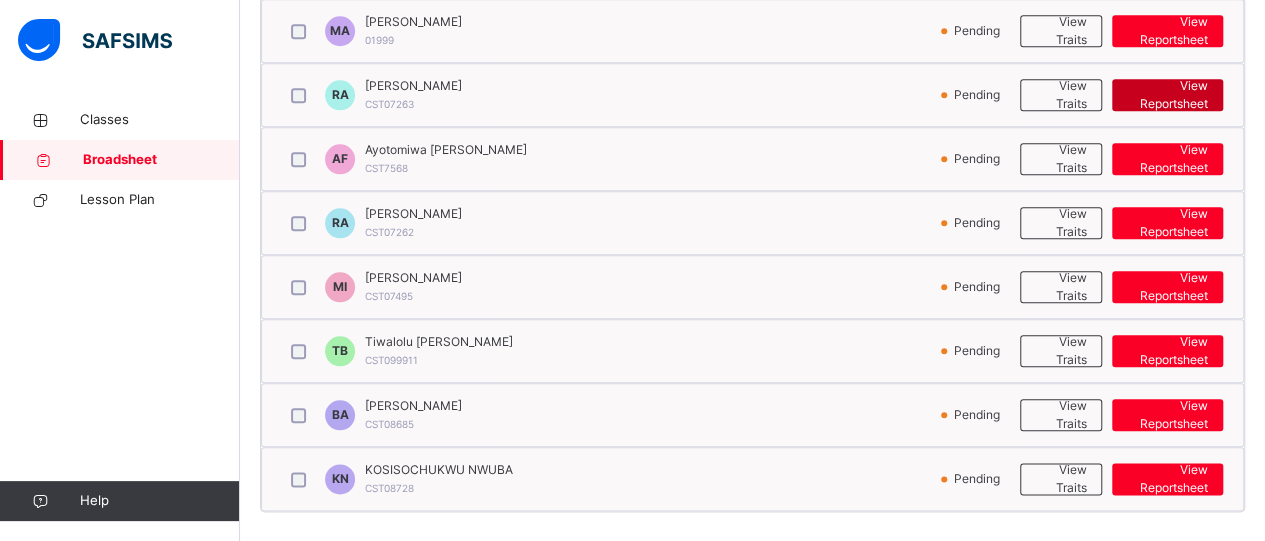 click on "View Reportsheet" at bounding box center [1167, 95] 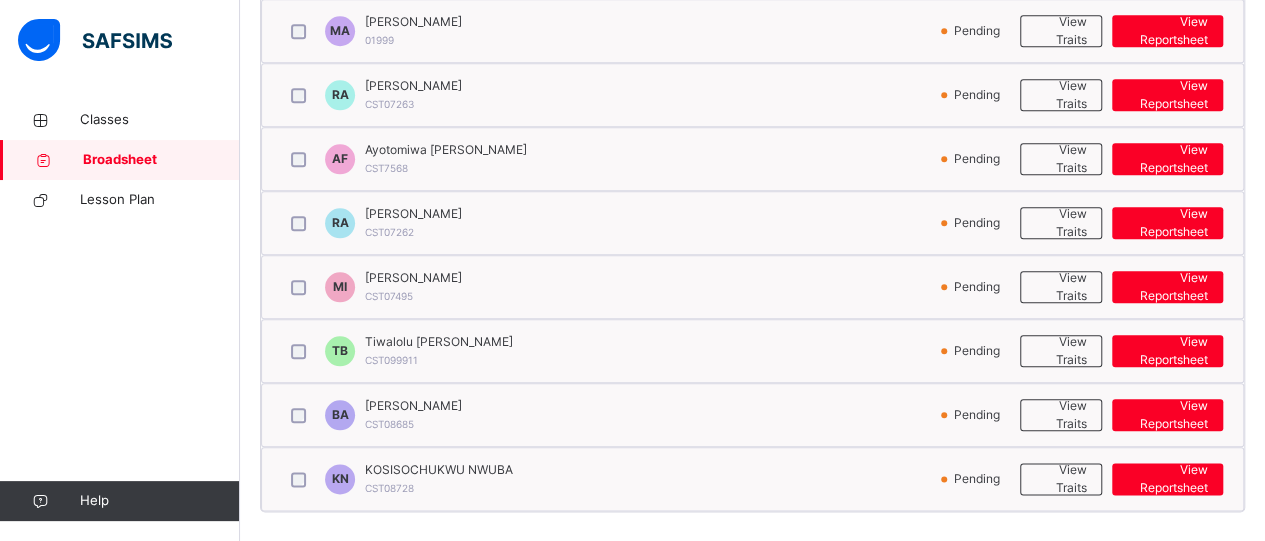 click on "Broadsheet  /  NURSERY 1 RED Class Arm Broadsheet Third Term 2024-2025 END OF TERM Bulk Download Reportsheet Trait groups Nursery 1 EOT (3rd term 2024-25) Corona School Victoria Island	 Date: 11th Jul 2025, 2:41:33 pm  No. of students:  14  Class Level:   NURSERY 1  Arm:  RED  Term and Session:  Third Term 2024-2025 Select all students Sort by Name SA   Sophia  Abiye     CST07436   Pending View Traits View Reportsheet AA   Adekoyejo  Ademiluyi     CST07161   Pending View Traits View Reportsheet UE   Uzoma  Ekejiuba     CST08846   Pending View Traits View Reportsheet EA   ERIIFEOLUWA  ATERE     CST08658   Pending View Traits View Reportsheet LT   Lucien Nolan Toweh     CST07246   Pending View Traits View Reportsheet KA   Karla  Altair     CST07982   Pending View Traits View Reportsheet MA   Mansa  Ajayi     01999   Pending View Traits View Reportsheet RA   Raphael  Ajanaku     CST07263   Pending View Traits View Reportsheet AF   Ayotomiwa William Fadoju     CST7568   Pending View Traits View Reportsheet RA" at bounding box center (752, -158) 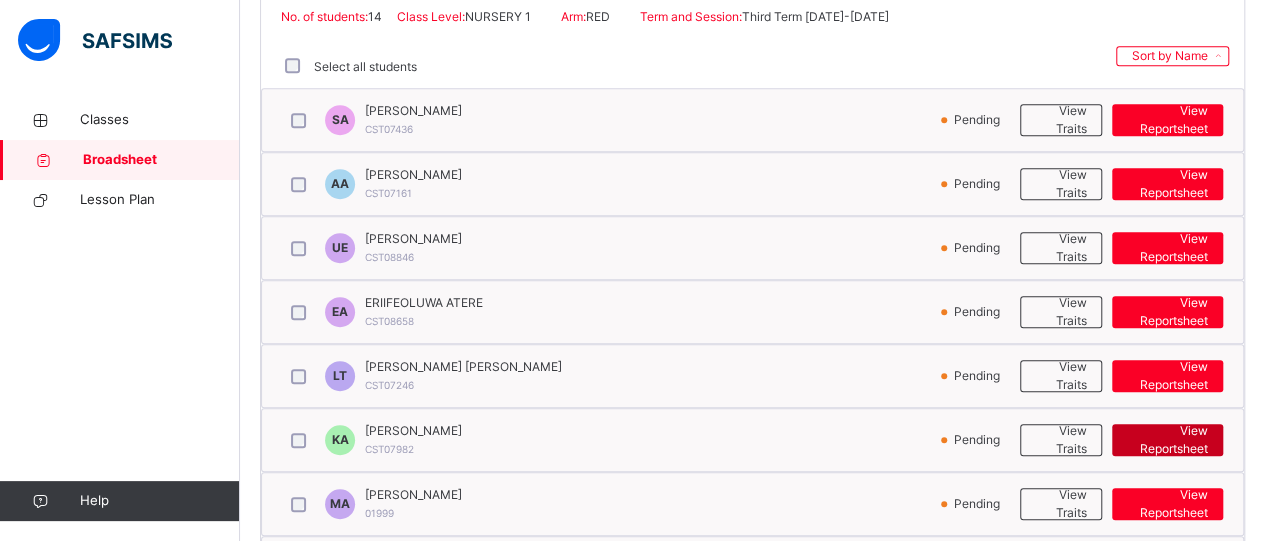 click on "View Reportsheet" at bounding box center [1167, 440] 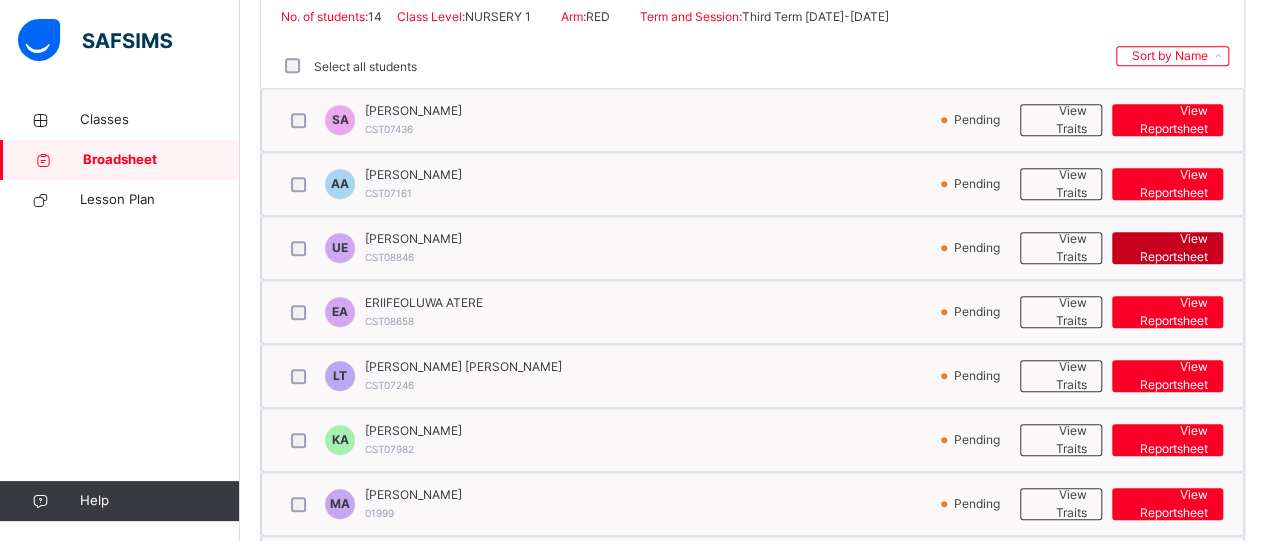 click on "View Reportsheet" at bounding box center (1167, 248) 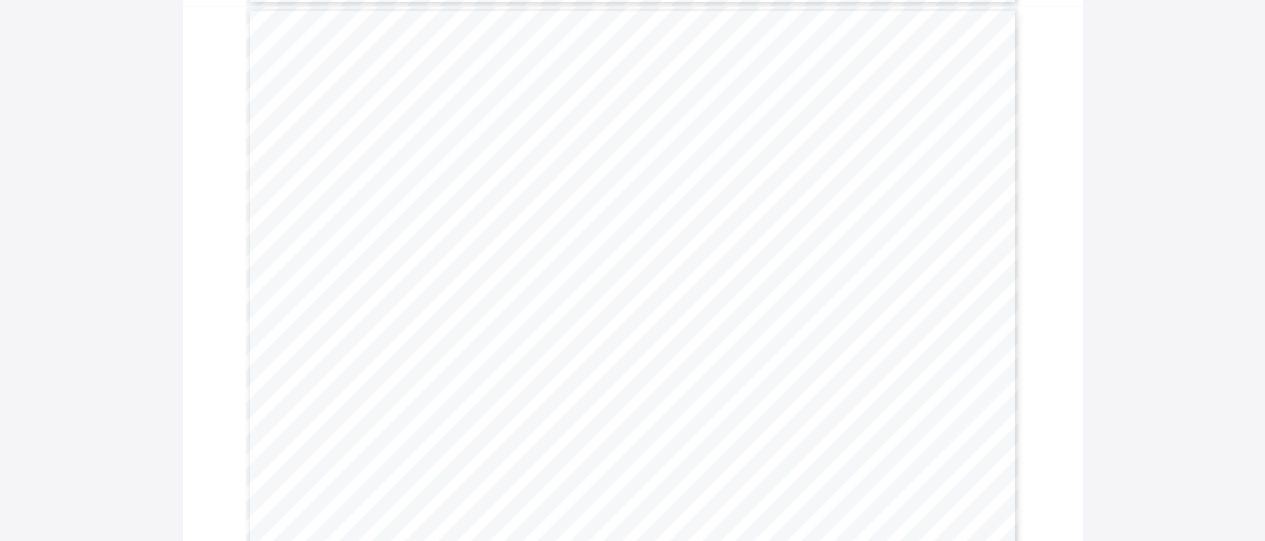 scroll, scrollTop: 2997, scrollLeft: 0, axis: vertical 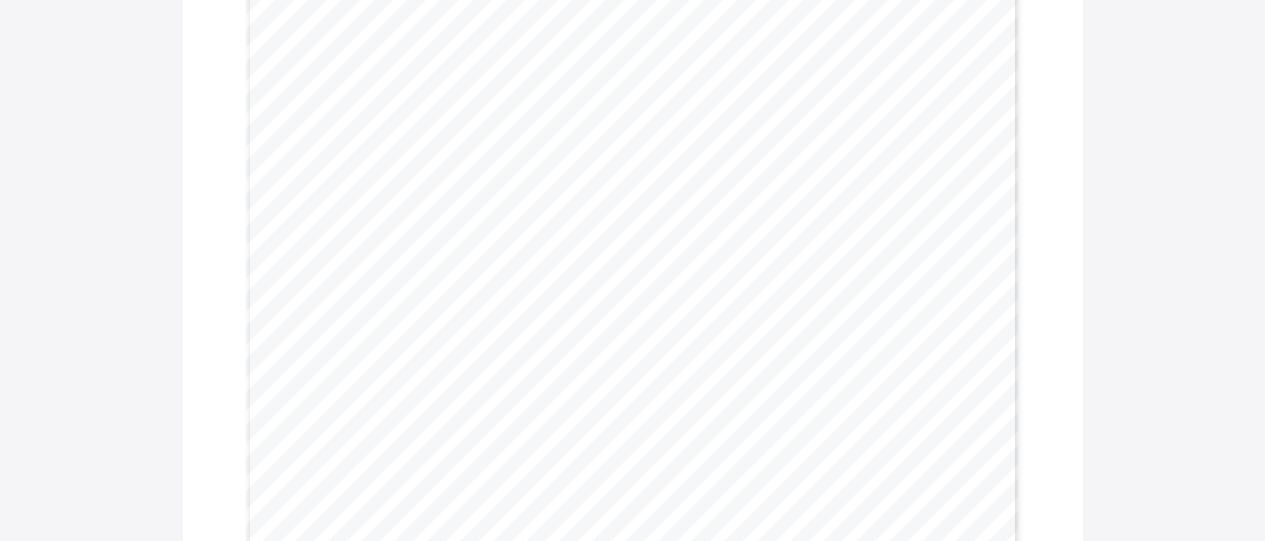 click on "Download Reportsheet END OF TERM REPORT Third Term [DATE]-[DATE] Name:   [PERSON_NAME] Age:   [DEMOGRAPHIC_DATA] Years Admission No:   CST08846 Class:   NURSERY 1 RED School Resumes:   [DATE] Attendance Record No. of Times School Opened   98 No. of Times Present   92   93.9% No. of Times Absent   0 Page 2 Very Good   Good   Developing   Needs to Improve LANGUAGE & COMMUNICATION SKILLS Comments : NUMERACY Can recognise purple colour in the environment.   ✔ Can tell what comes next in patterns using the AB models.   ✔ Can tell what comes next in patterns using the ABC models.   ✔ Can identify orange colour in the environment.   ✔ Can count and recognise numbers 1-50   ✔ Can write numbers 1-50   ✔ Can tell the day of the week   ✔ Can differentiate between weekdays and weekend.   ✔ Comments : SOCIAL SKILLS Shows respect to peers and adults in the environment   ✔ Can express self in public   ✔ Enjoys the company of other children   ✔ Uses the magic words regularly   ✔ Comments: LIFE SKILLS   ✔   ✔" at bounding box center [632, -1080] 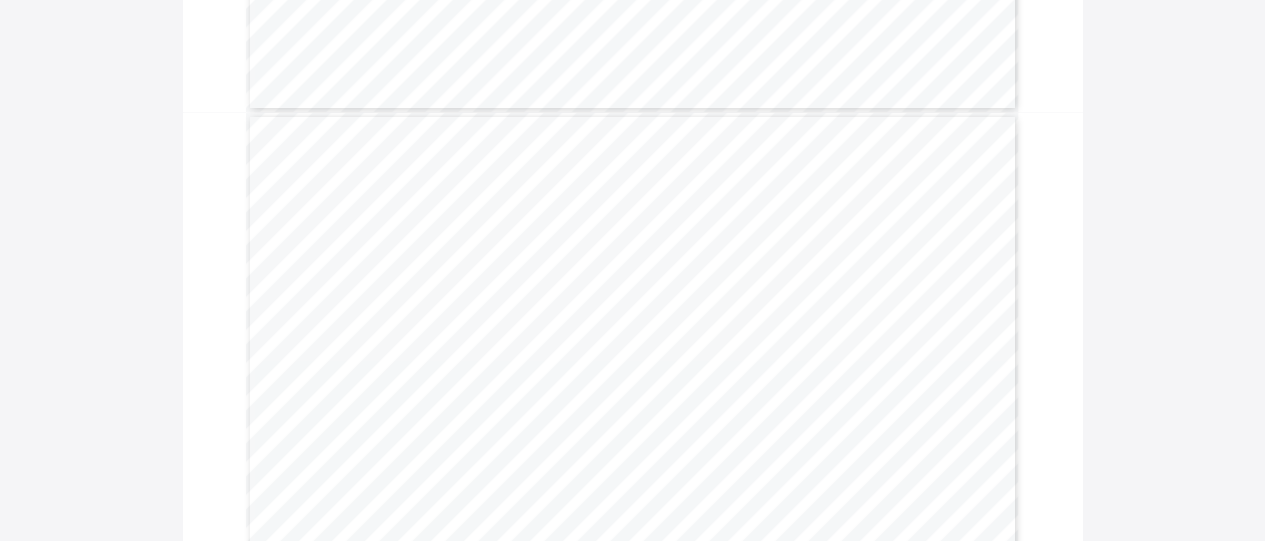 scroll, scrollTop: 1200, scrollLeft: 0, axis: vertical 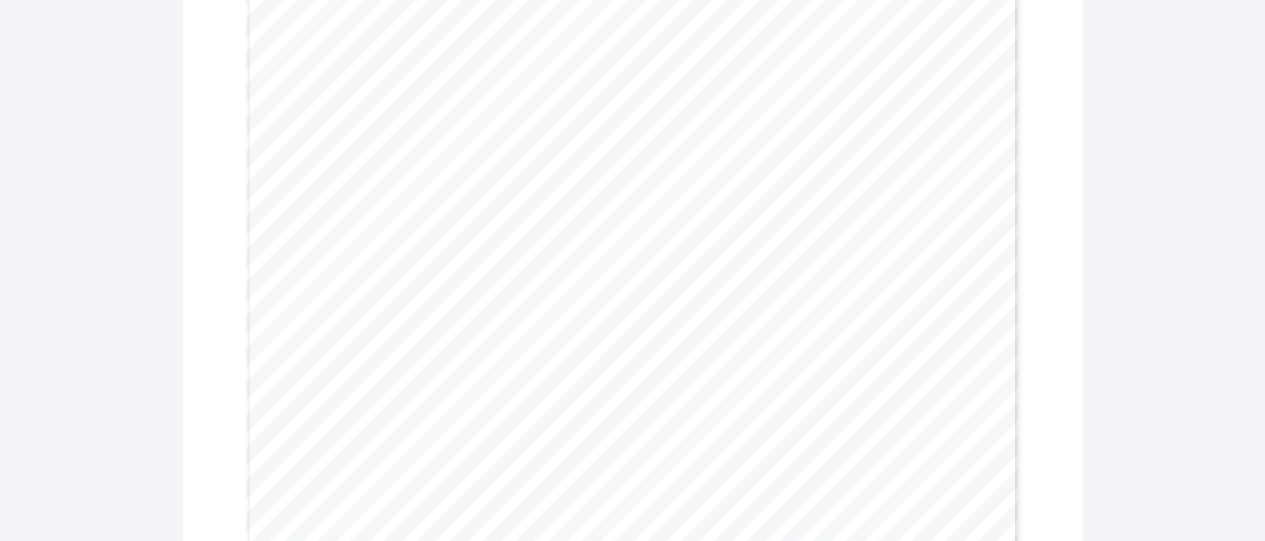 click on "END OF TERM REPORT Third Term 2024-2025 Name:   Lucien Nolan Toweh Age:   4 Years Admission No:   CST07246 Class:   NURSERY 1 RED School Resumes:   08 Sep. 2025 Attendance Record No. of Times School Opened   98 No. of Times Present   92   93.9% No. of Times Absent   0" at bounding box center [633, 136] 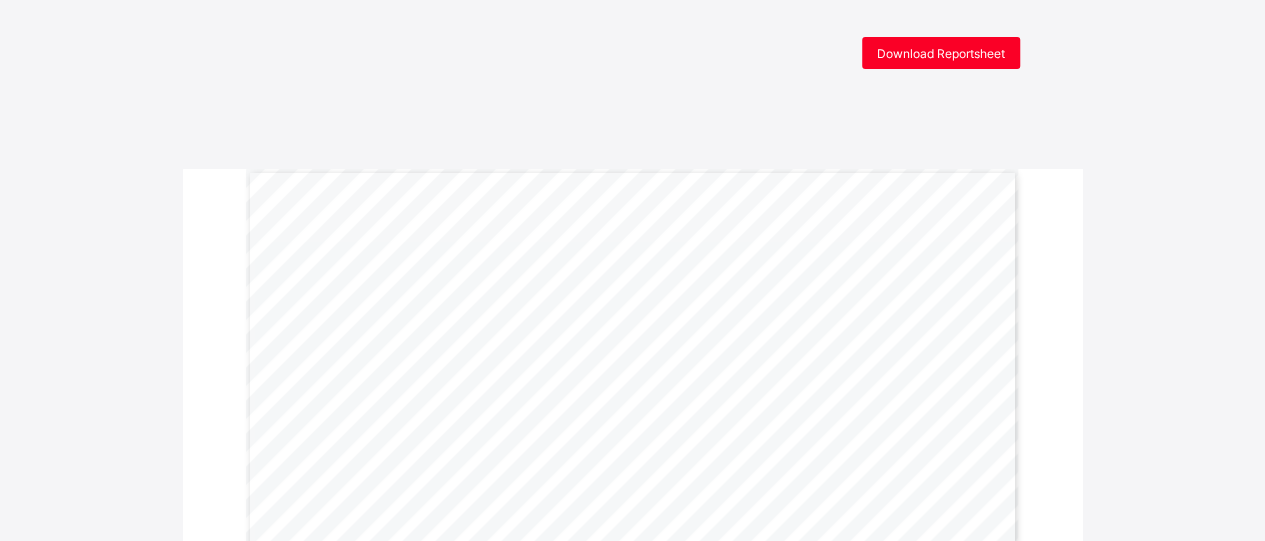 scroll, scrollTop: 0, scrollLeft: 0, axis: both 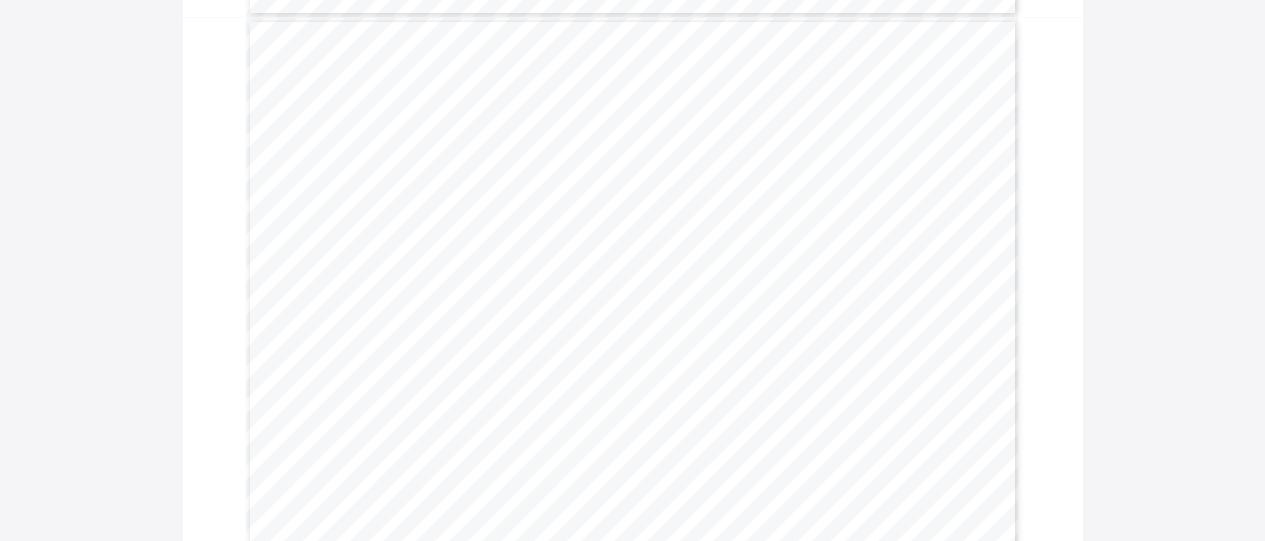 click on "Page 3 Very Good   Good   Developing   Needs to Improve CULTURAL STUDIES Can identify appropriate clothing for the different weather   ✔ Can identify parts of a leaf   ✔ Can identify parts of a flower   ✔ Can identify some domestic animals and their homes   ✔ Can identify some wild animals and their homes   ✔ Comments: SENSORIAL ACTIVITIES Can identify hot/cold temperature   ✔ Can identify sweet and sour taste   ✔ Can identify salty and bitter taste   ✔ Comments: Class Teacher's General Comment: Kosisochukwu is a creative and imaginative learner who loves to explore and play while learning. She is showing wonderful interest in early reading skills and enjoys retelling stories, which is helping her grow as a young reader and lover of books. She listens well and shares great ideas during group time. To keep improving, she is encouraged to work on completing her writing tasks more consistently. Great job—keep shining, Kosisochukwu Class Teacher’s Signature :   Florence Sindiq Opeoluwa" at bounding box center (633, 565) 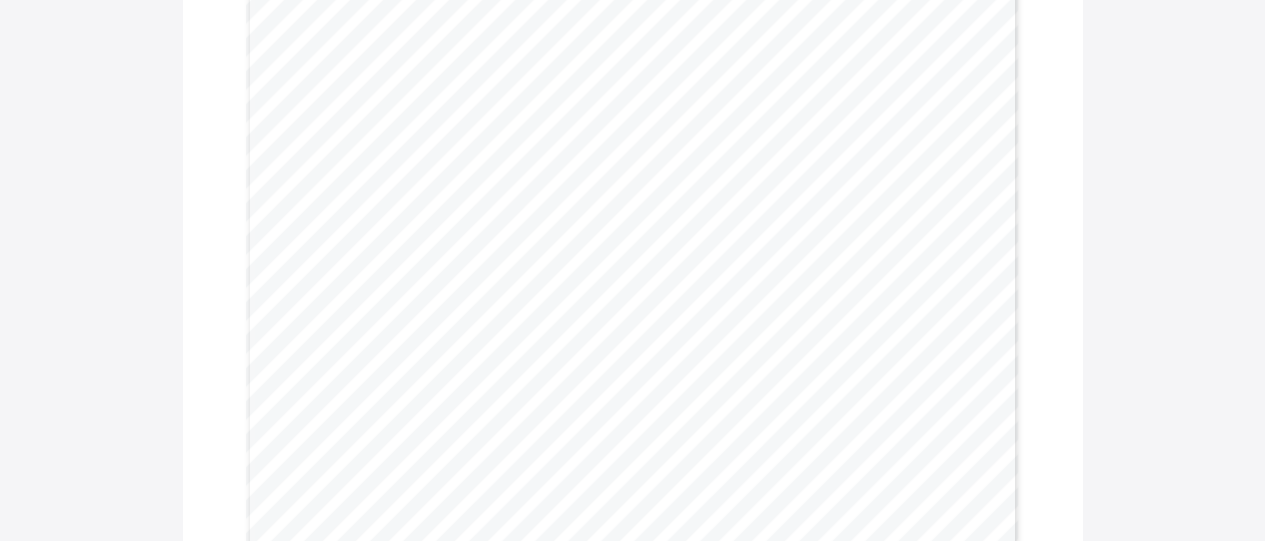 scroll, scrollTop: 2633, scrollLeft: 0, axis: vertical 